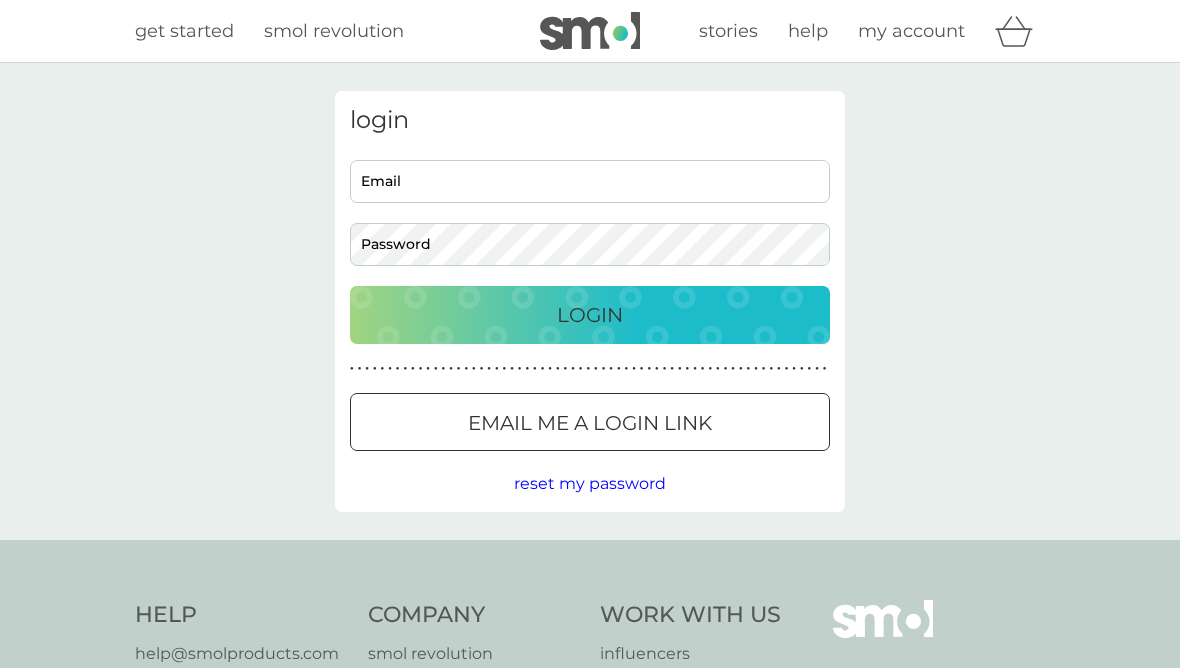 scroll, scrollTop: 0, scrollLeft: 0, axis: both 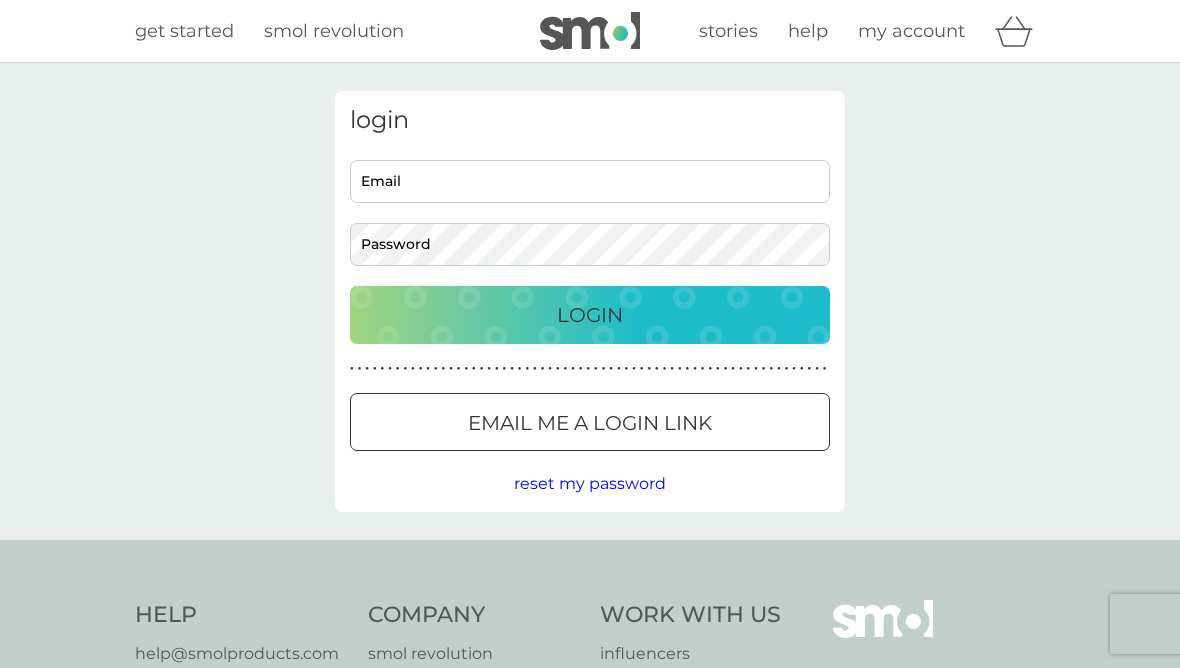 click on "Email" at bounding box center [590, 181] 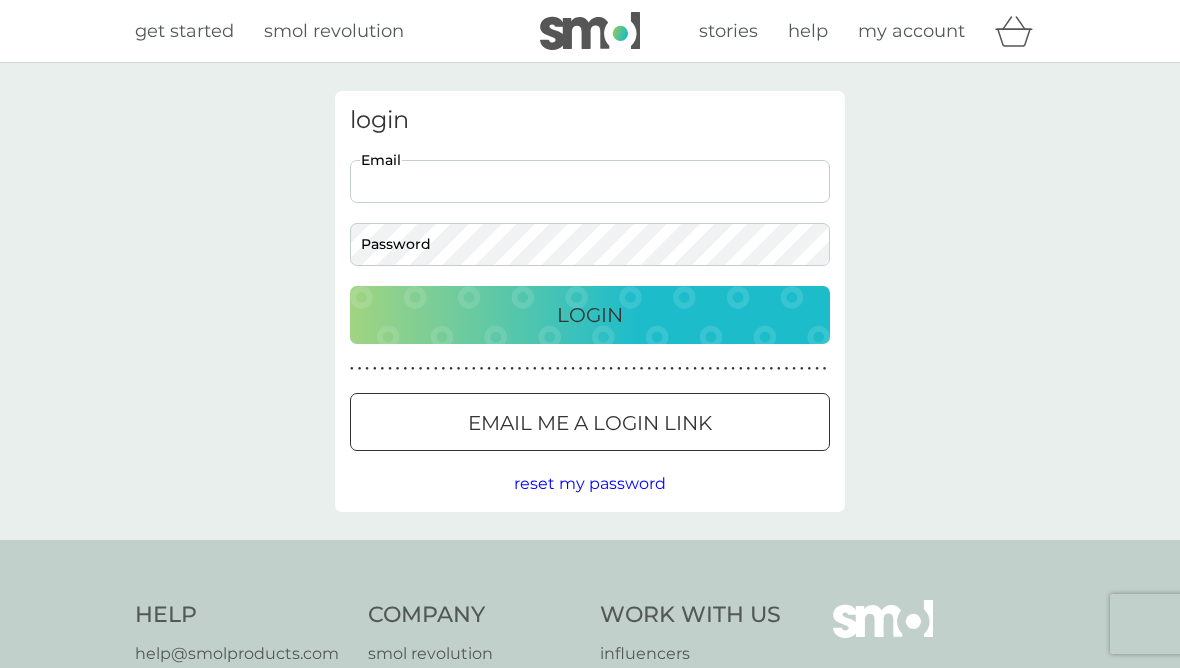 type on "jkreitem@hotmail.com" 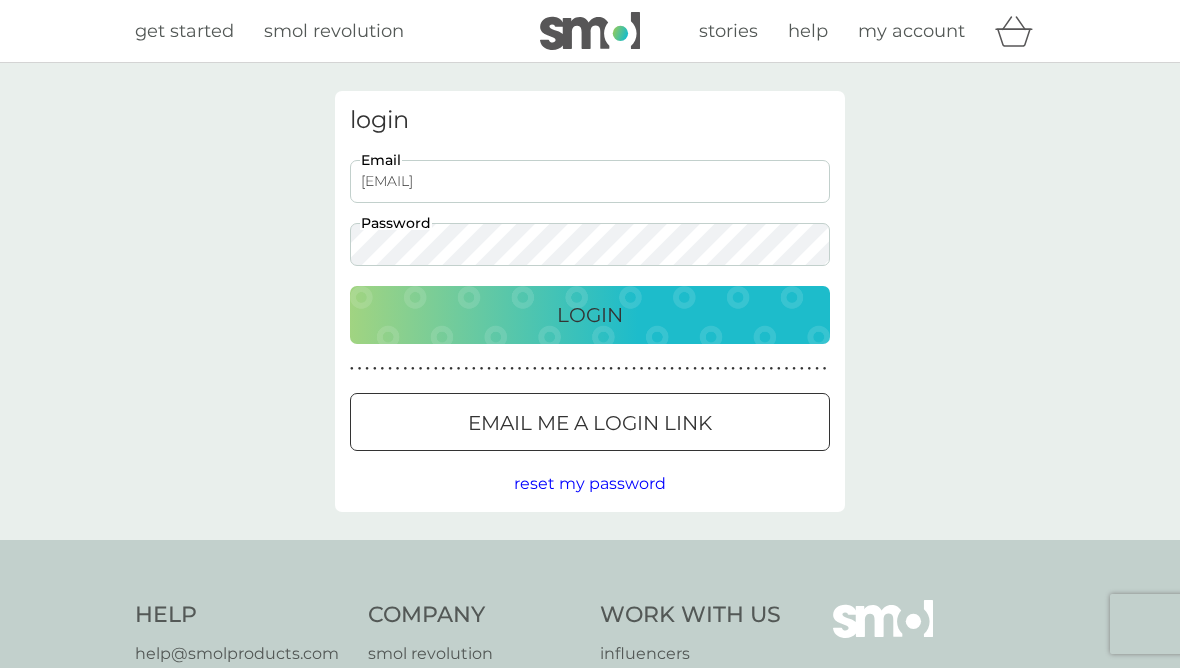 click on "Login" at bounding box center (590, 315) 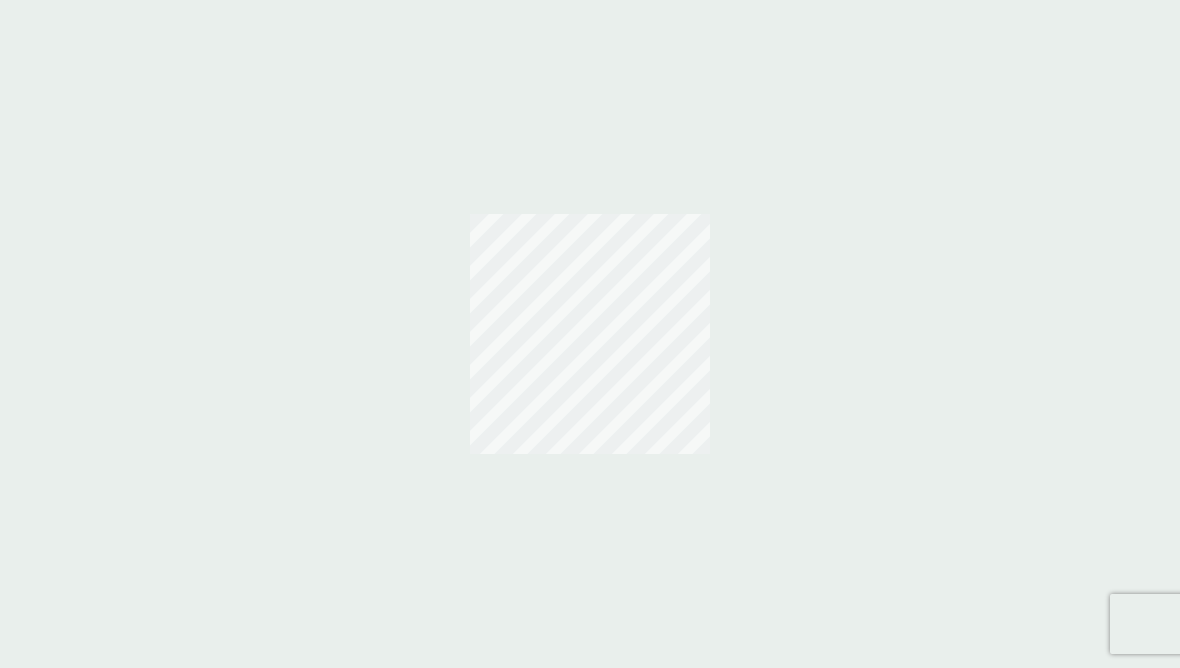 scroll, scrollTop: 0, scrollLeft: 0, axis: both 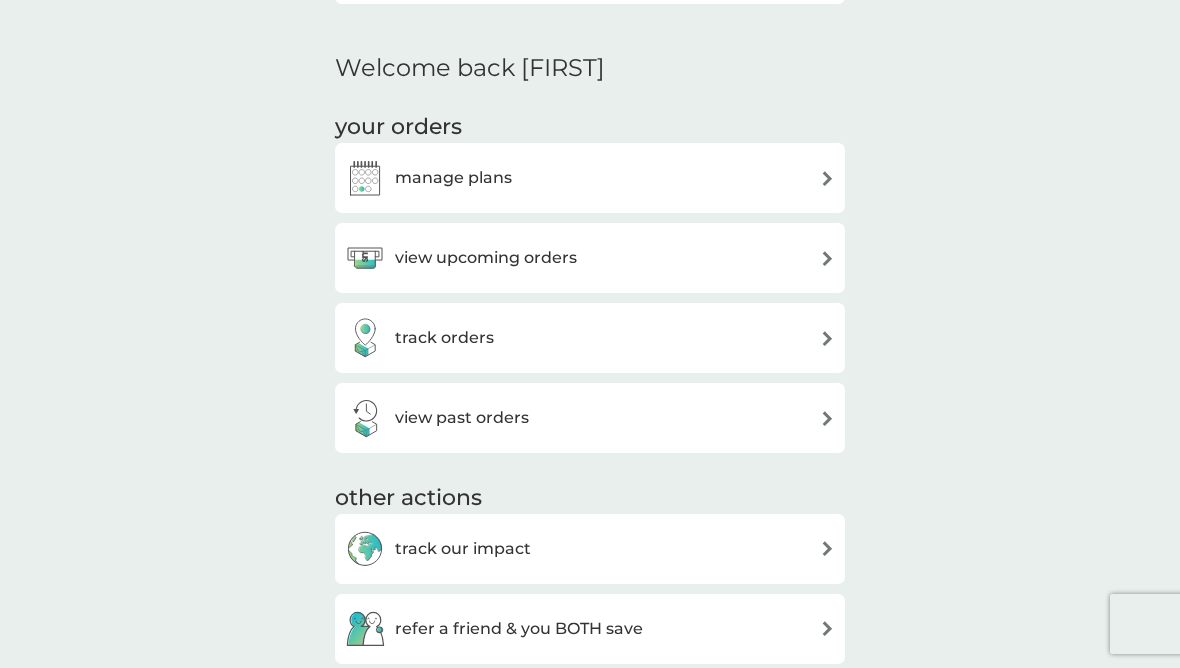 click on "view upcoming orders" at bounding box center (590, 258) 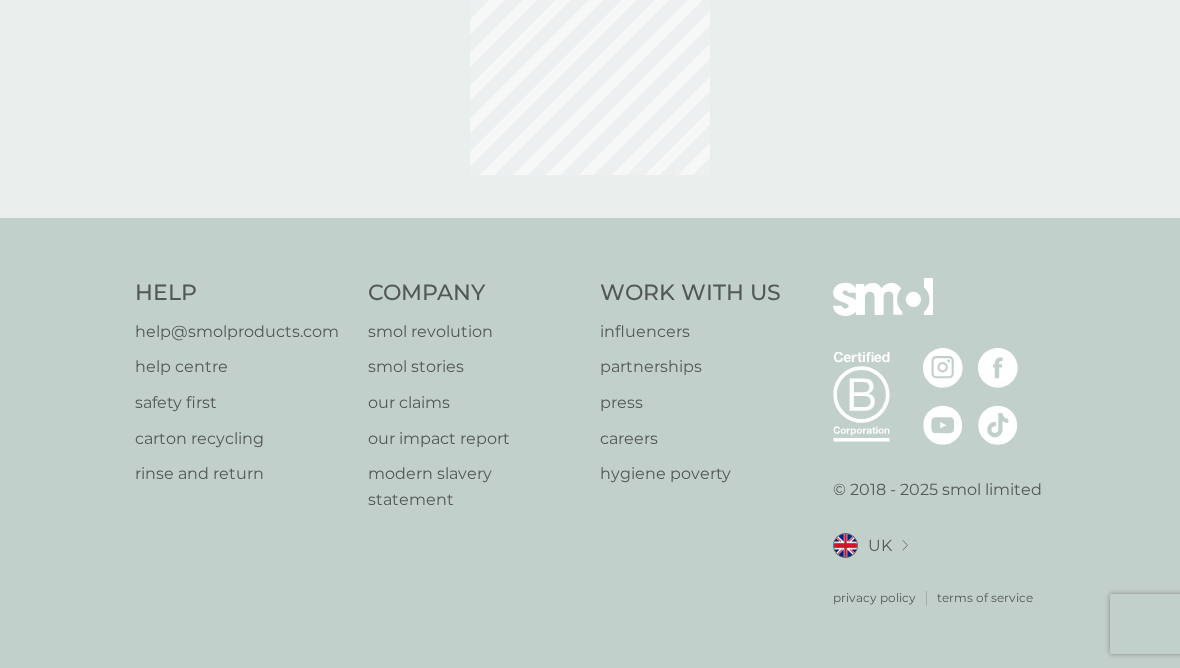 scroll, scrollTop: 0, scrollLeft: 0, axis: both 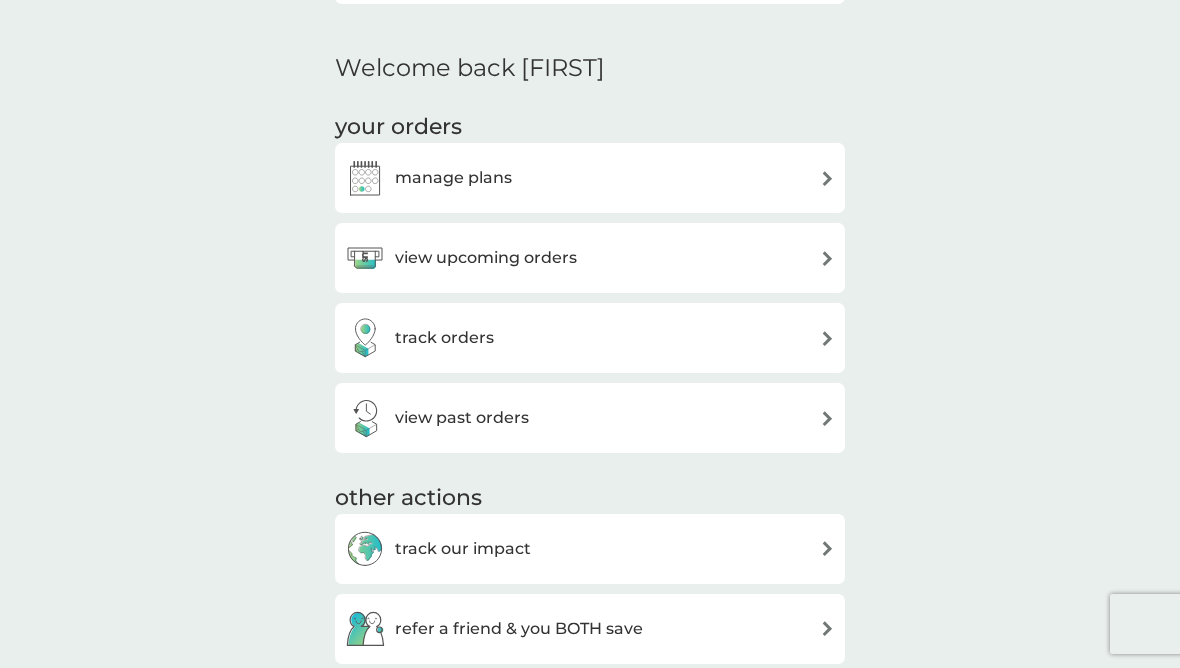click on "view past orders" at bounding box center (590, 418) 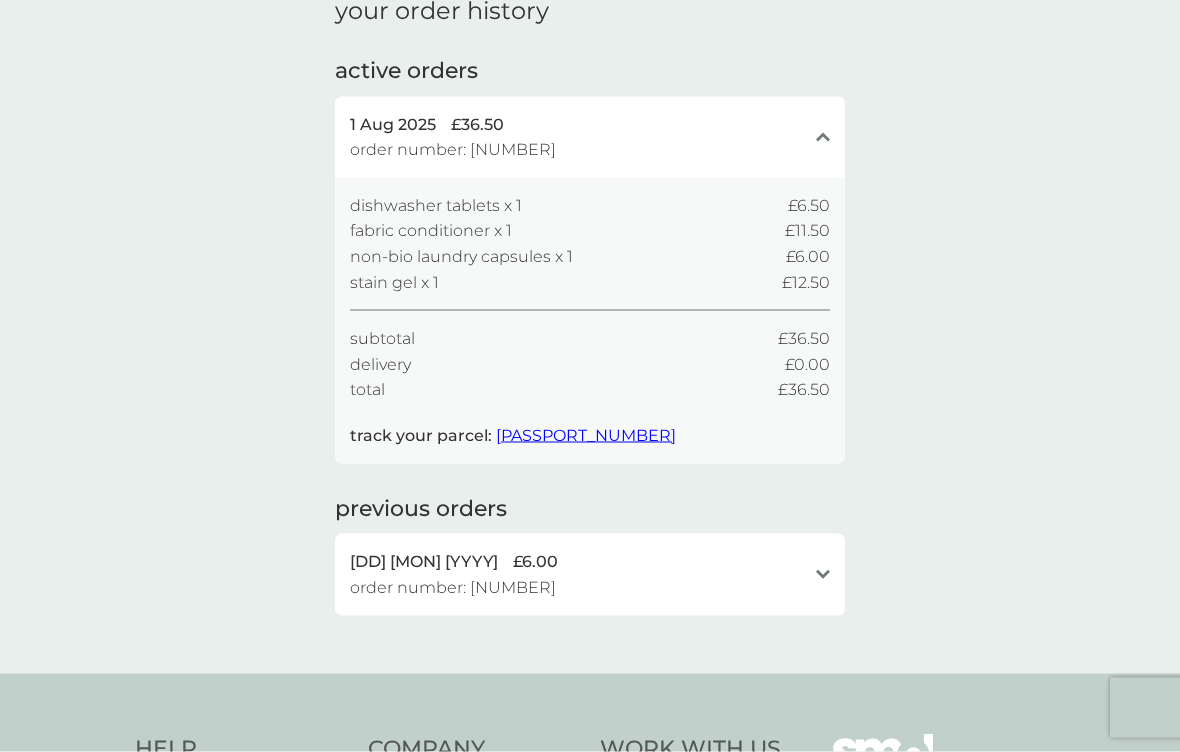 scroll, scrollTop: 95, scrollLeft: 0, axis: vertical 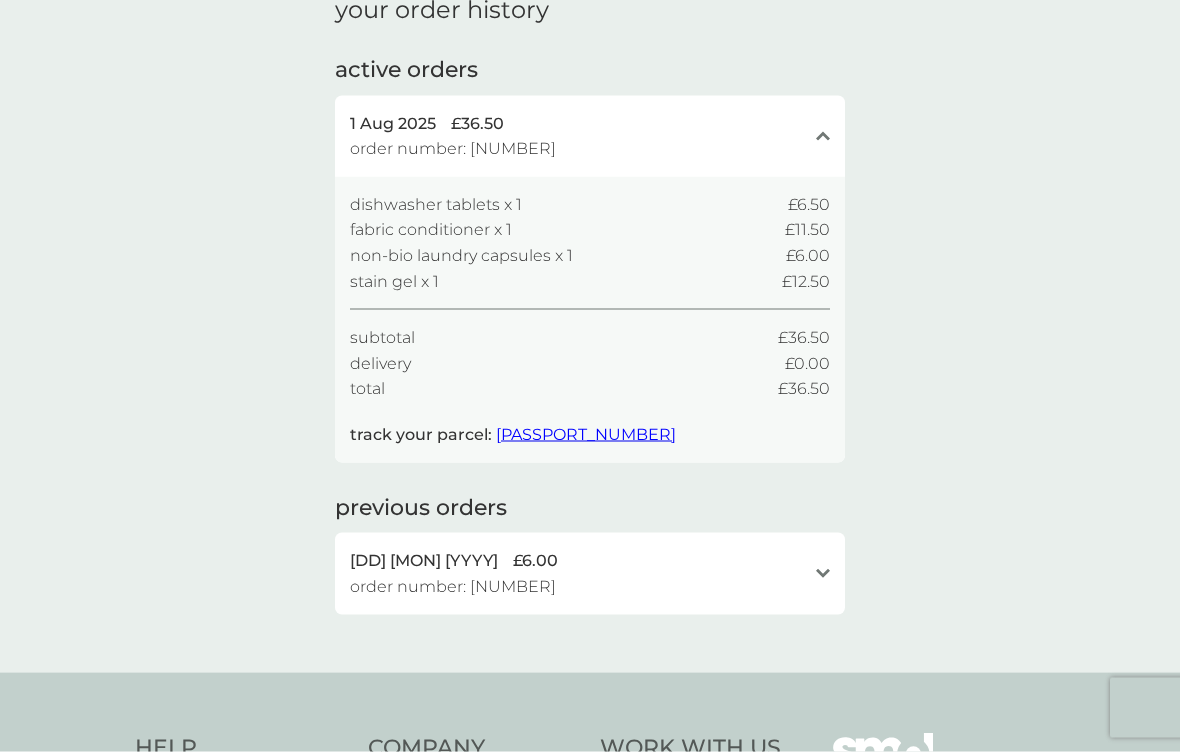 click on "[DD] [MON] [YYYY] £6.00 order number:   [NUMBER] open" at bounding box center [590, 573] 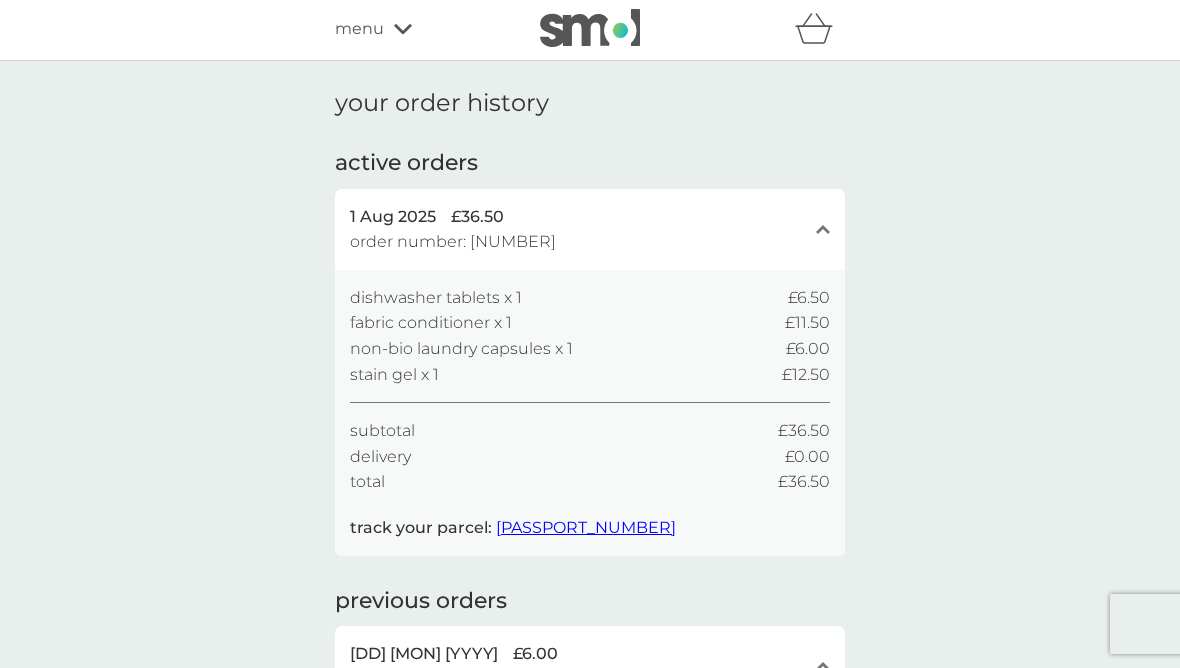 scroll, scrollTop: 0, scrollLeft: 0, axis: both 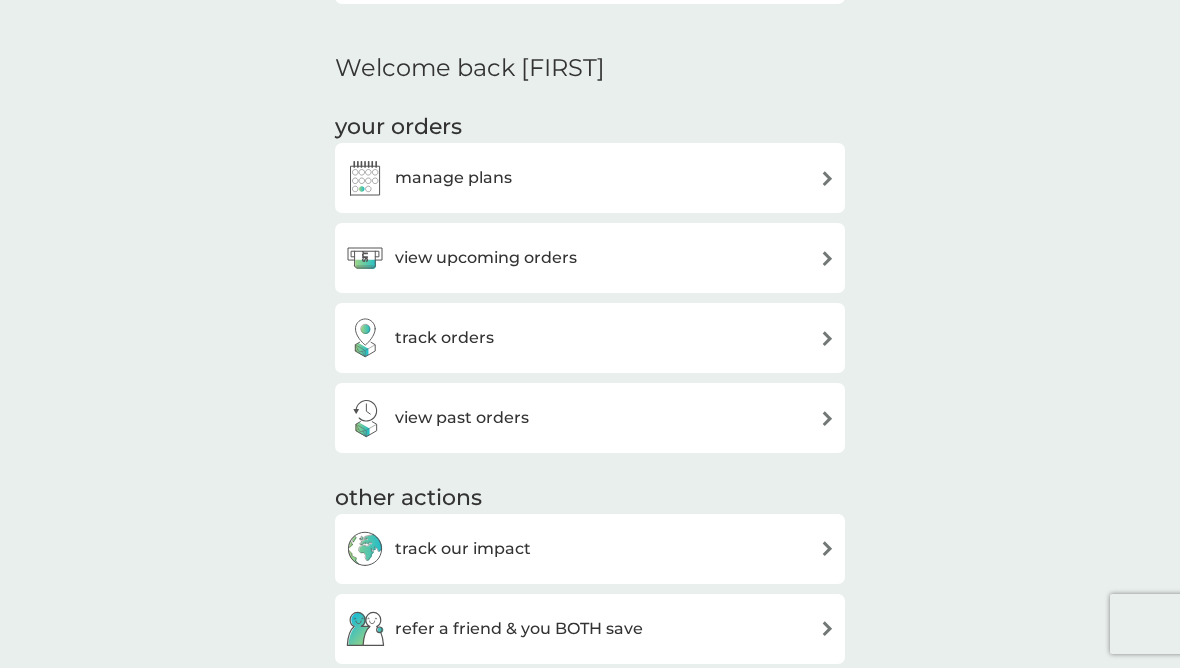 click on "view upcoming orders" at bounding box center (590, 258) 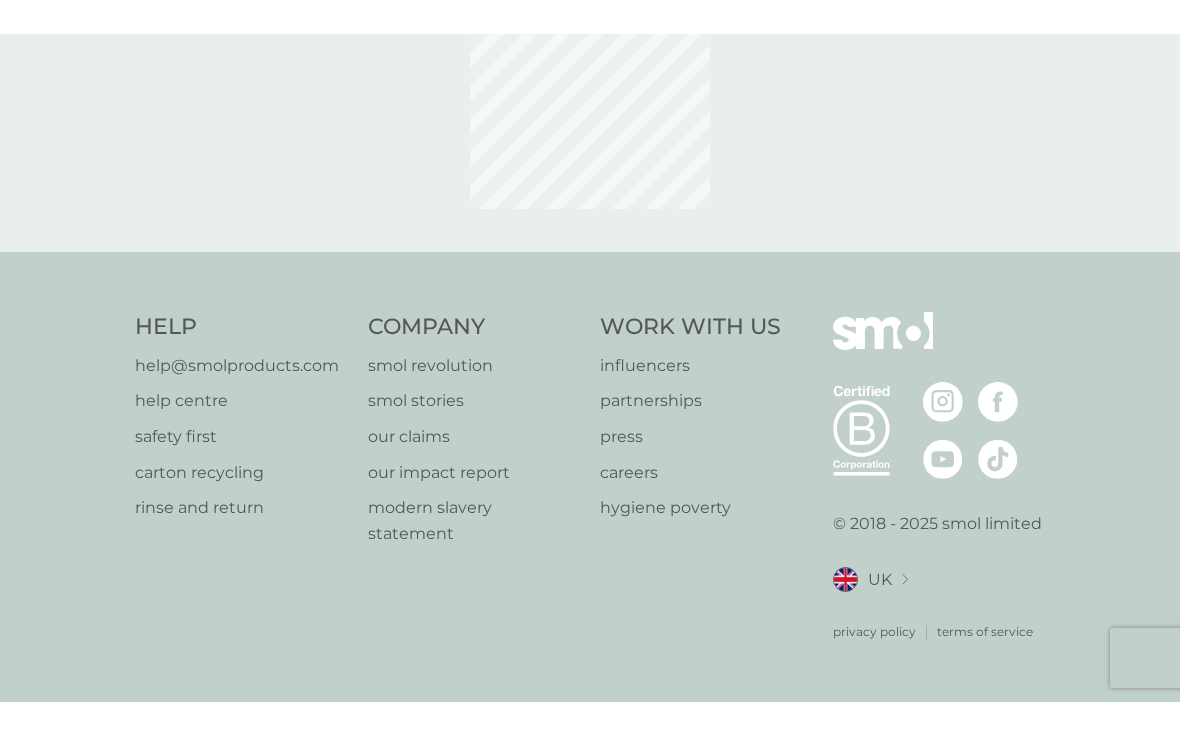 scroll, scrollTop: 0, scrollLeft: 0, axis: both 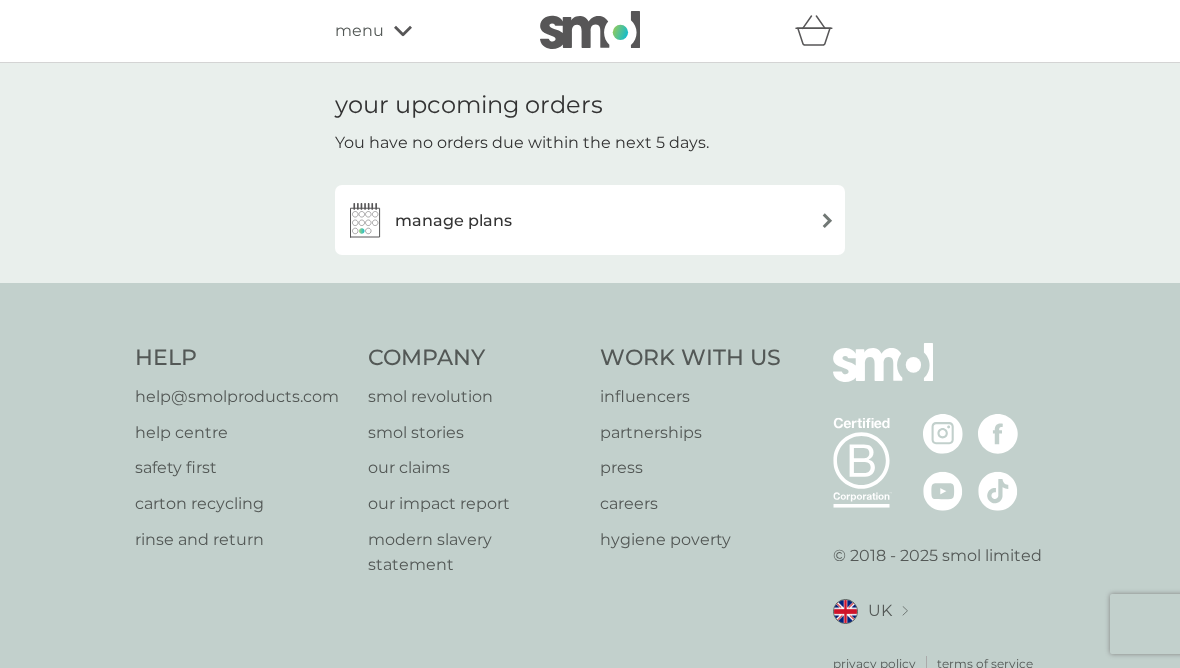 click on "manage plans" at bounding box center [590, 220] 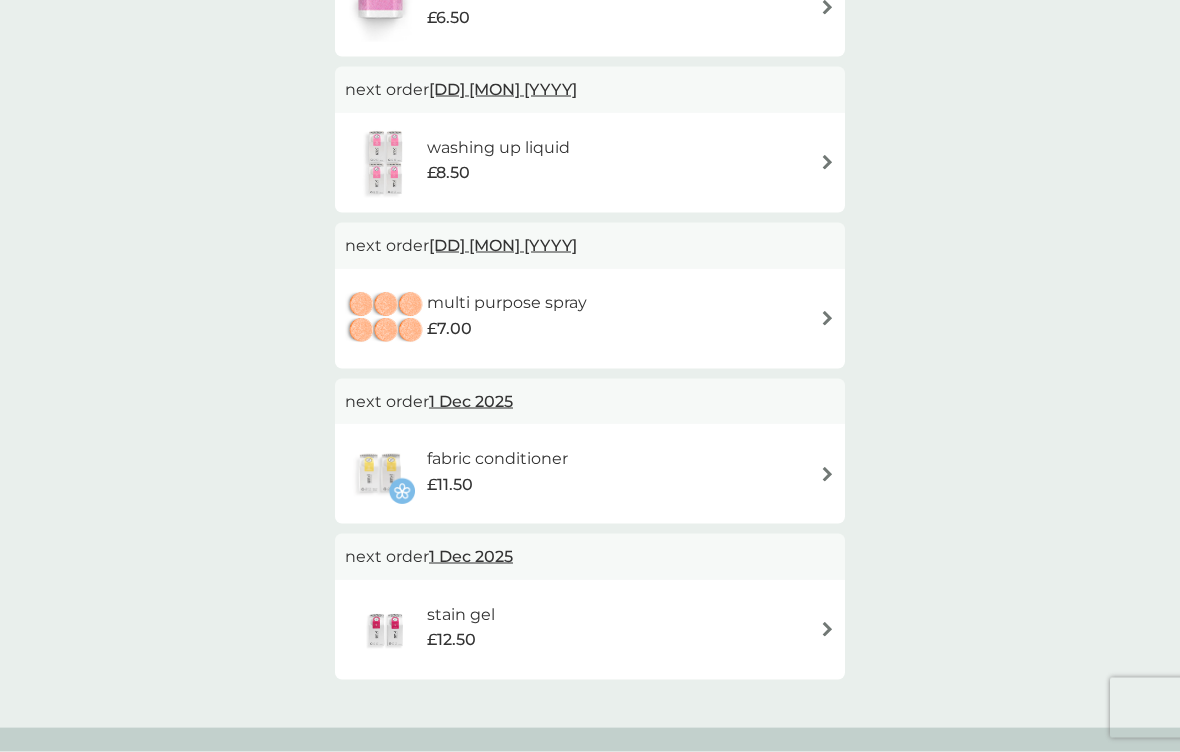 scroll, scrollTop: 663, scrollLeft: 0, axis: vertical 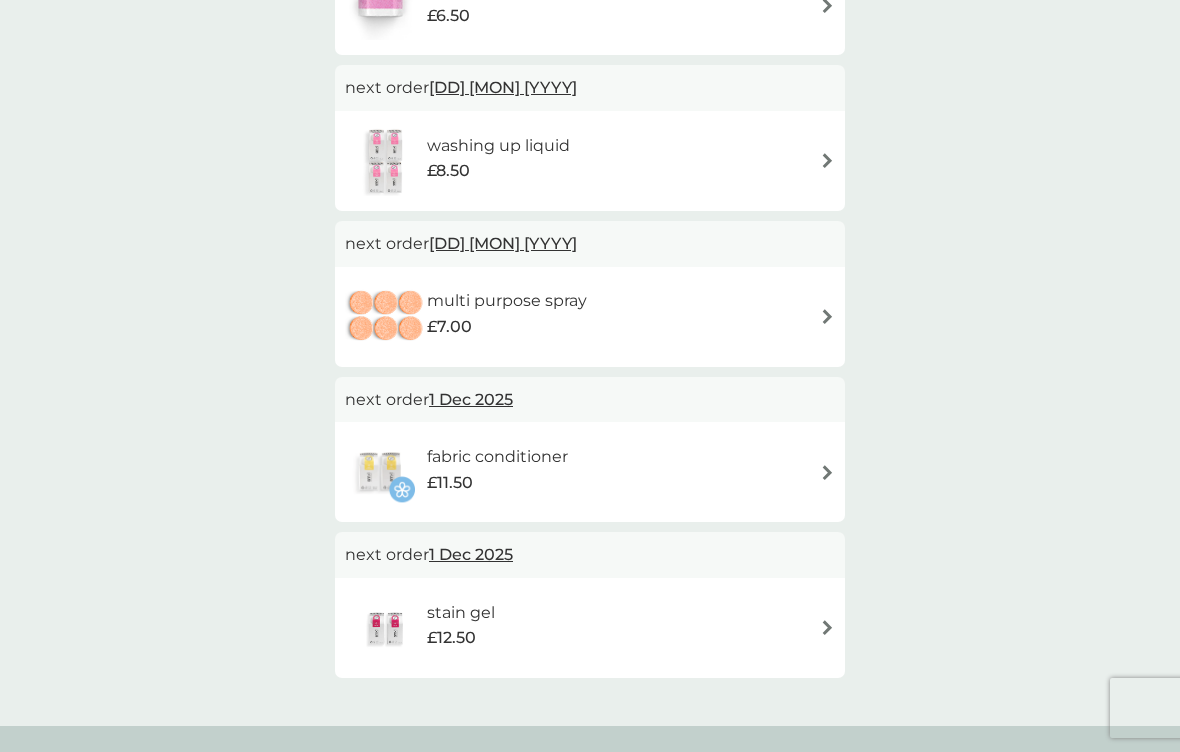 click at bounding box center (827, 627) 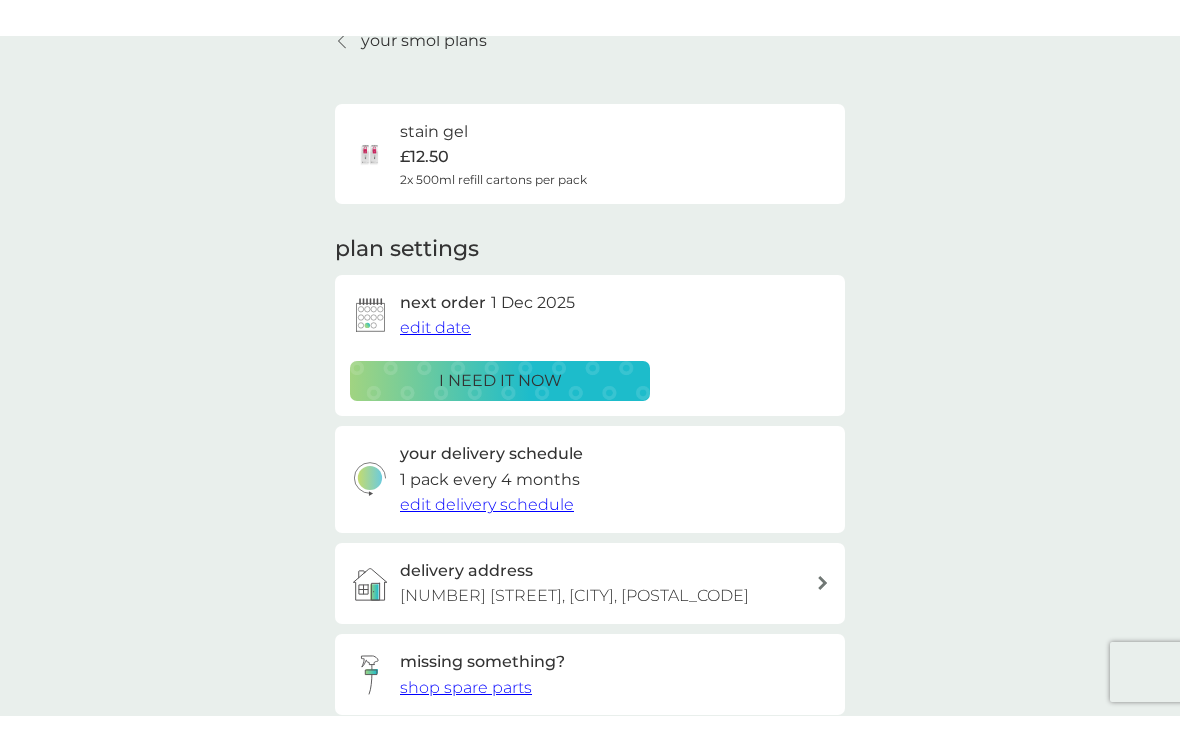 scroll, scrollTop: 111, scrollLeft: 0, axis: vertical 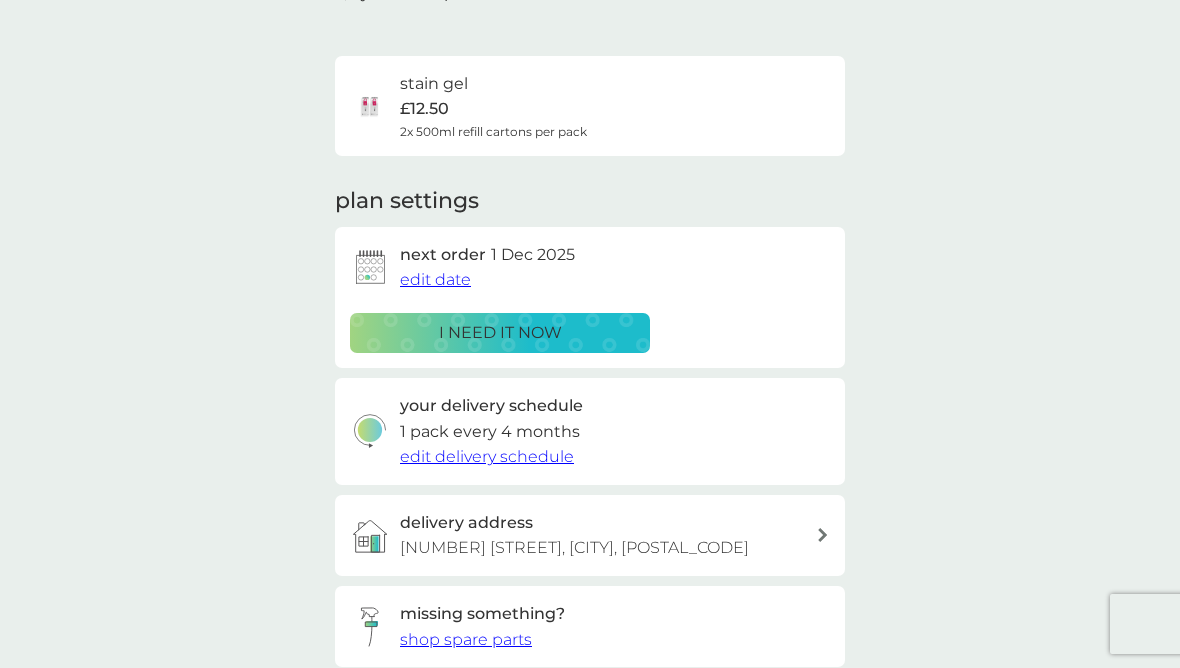 click on "edit date" at bounding box center (435, 279) 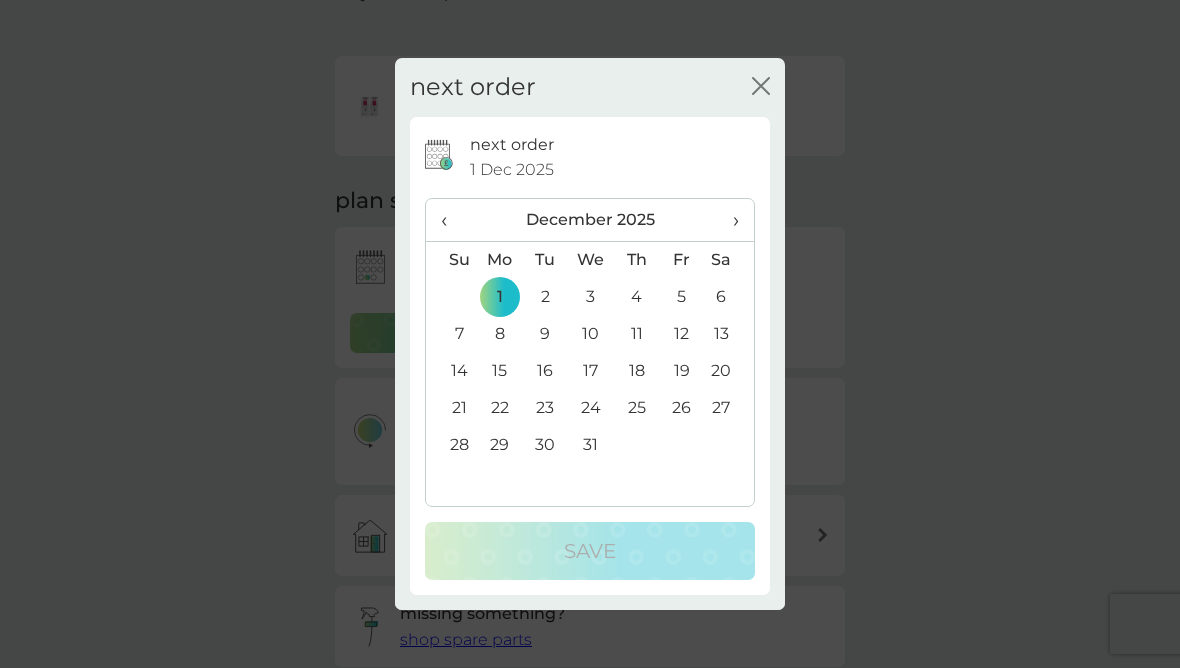click 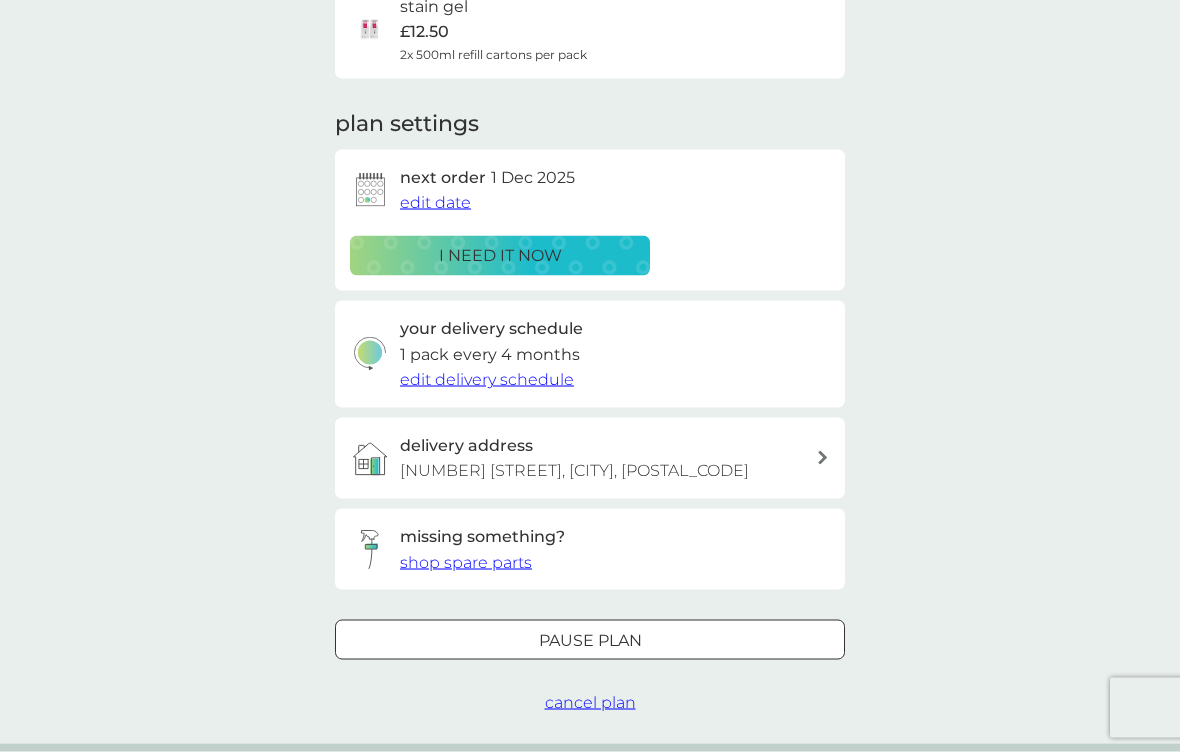 scroll, scrollTop: 189, scrollLeft: 0, axis: vertical 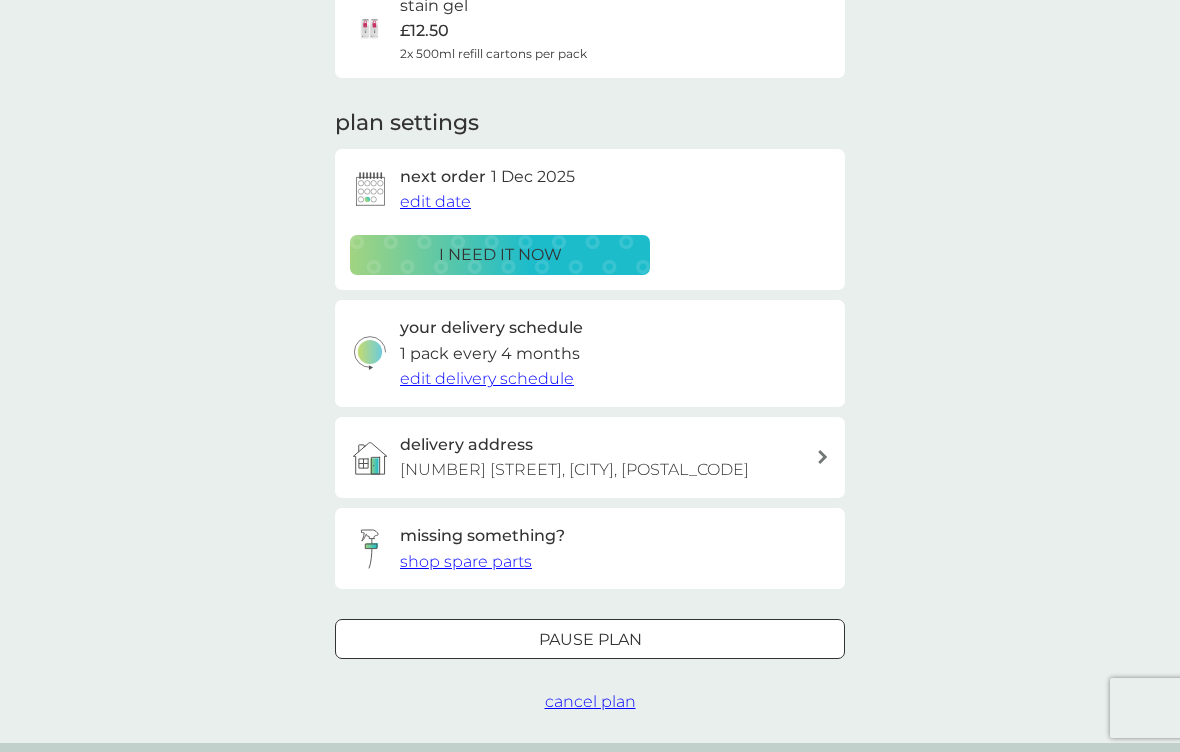 click on "cancel plan" at bounding box center (590, 702) 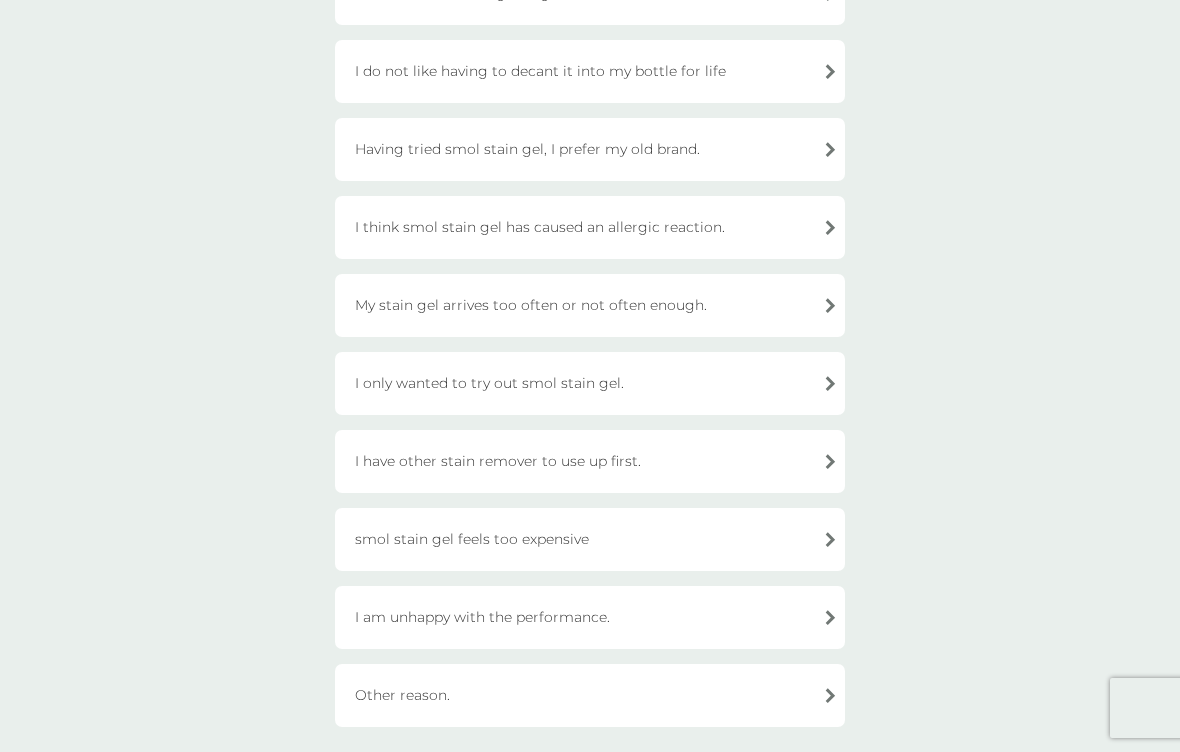 scroll, scrollTop: 353, scrollLeft: 0, axis: vertical 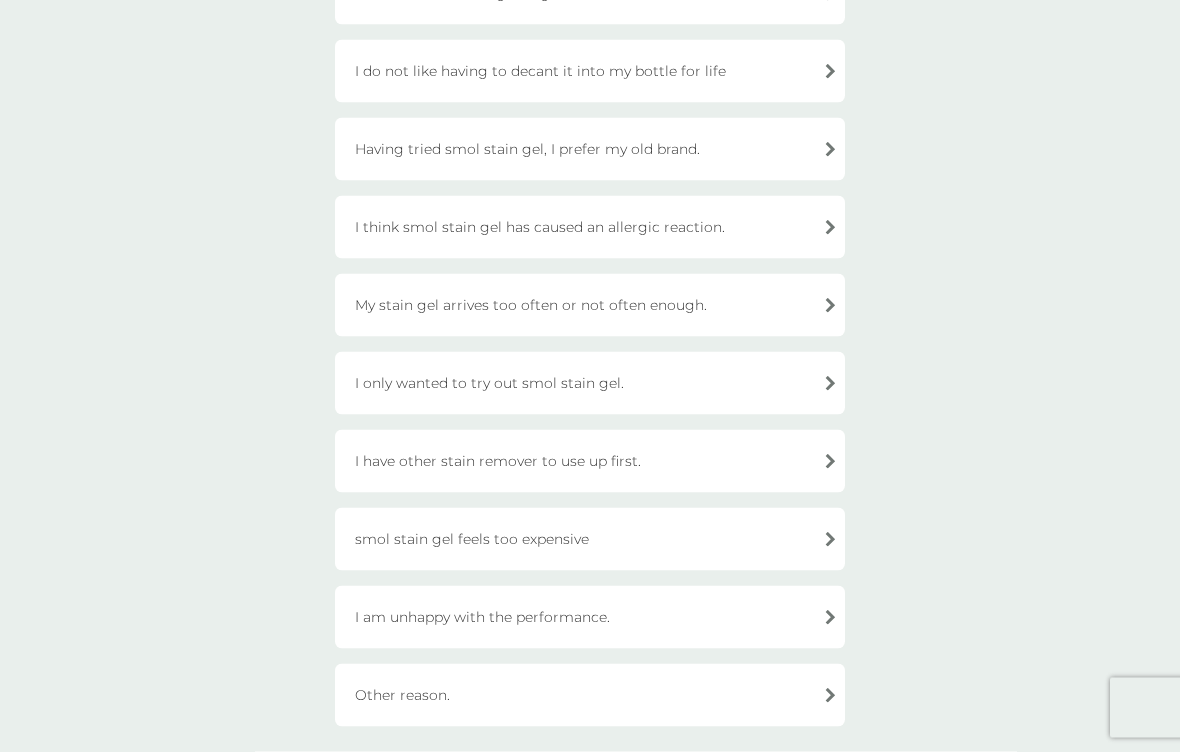 click on "smol stain gel feels too expensive" at bounding box center (590, 539) 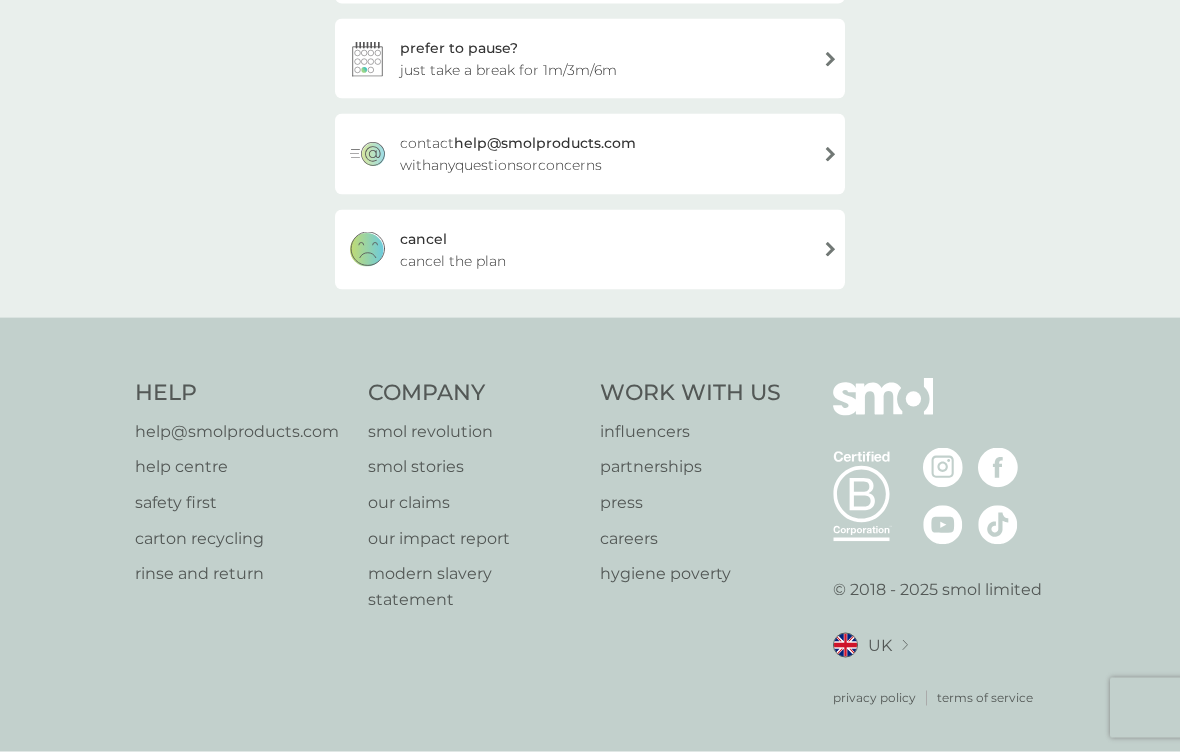 scroll, scrollTop: 354, scrollLeft: 0, axis: vertical 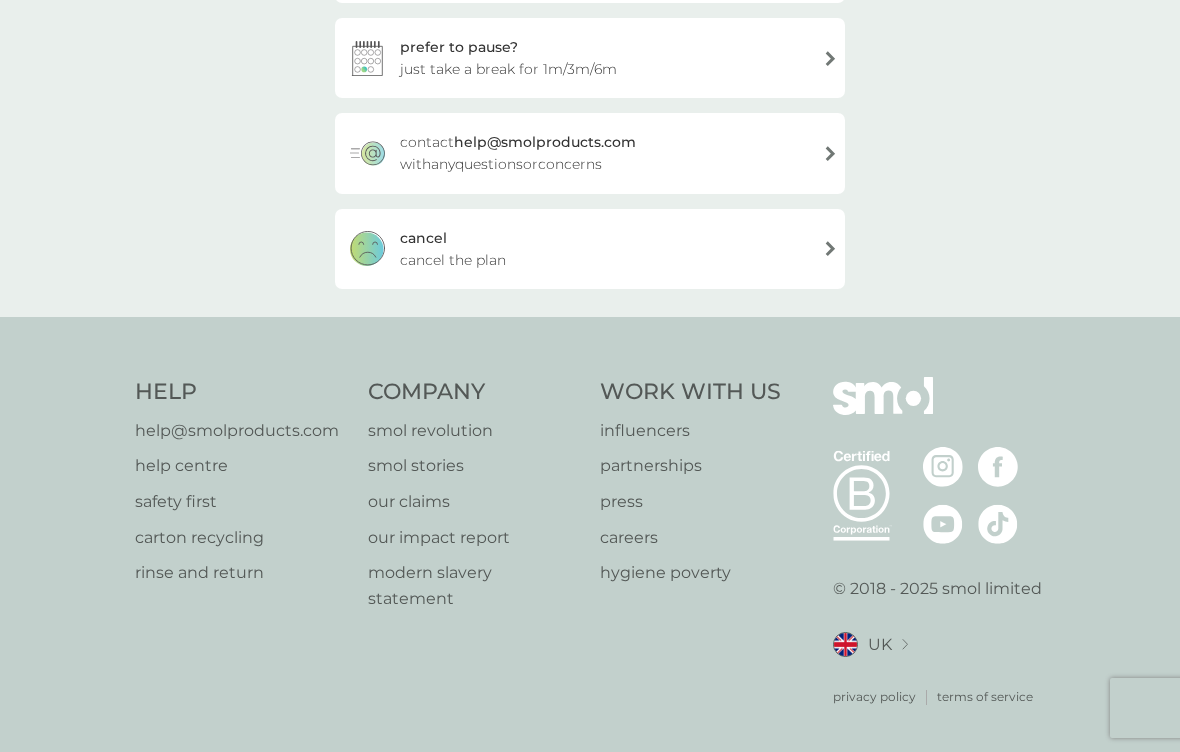 click on "cancel the plan" at bounding box center [453, 260] 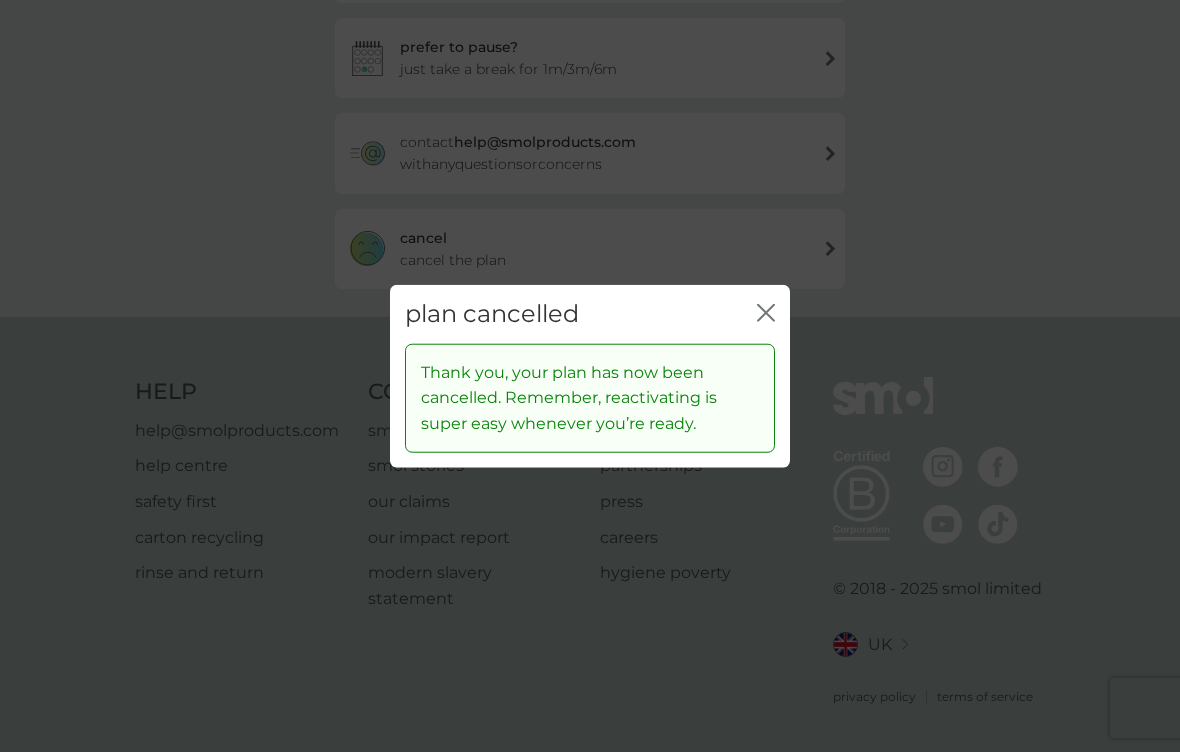 click on "close" 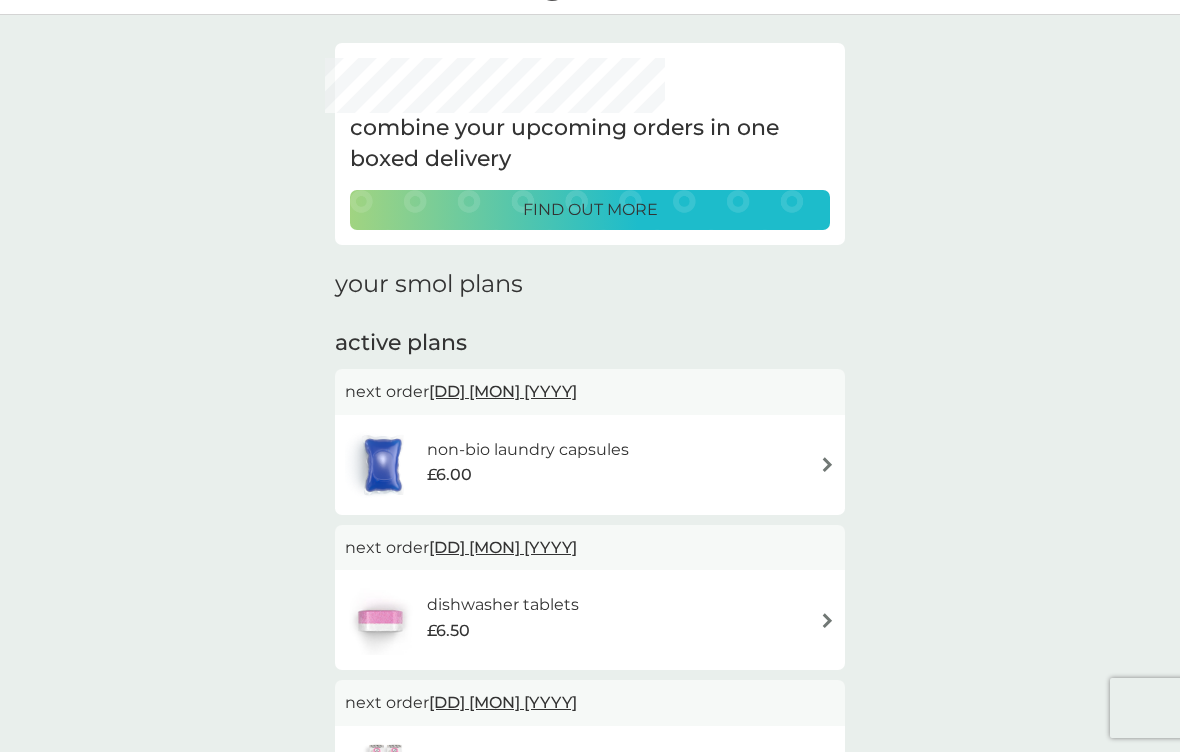 scroll, scrollTop: 52, scrollLeft: 0, axis: vertical 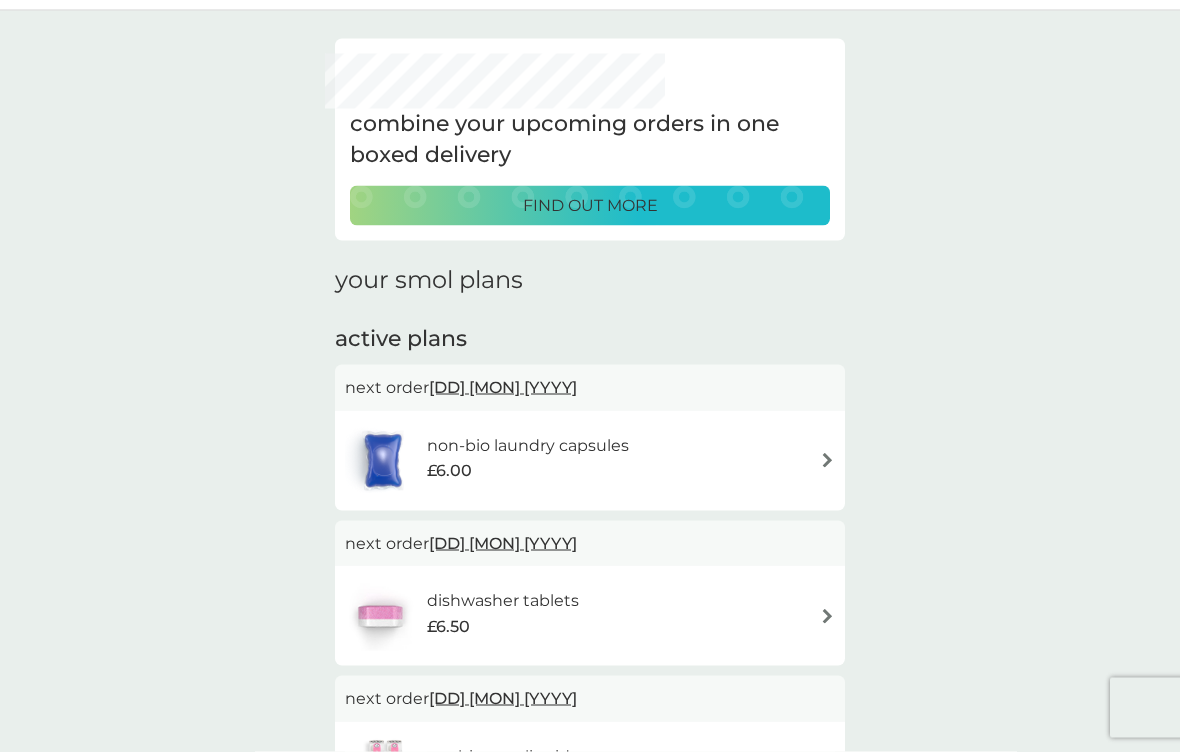 click at bounding box center (827, 460) 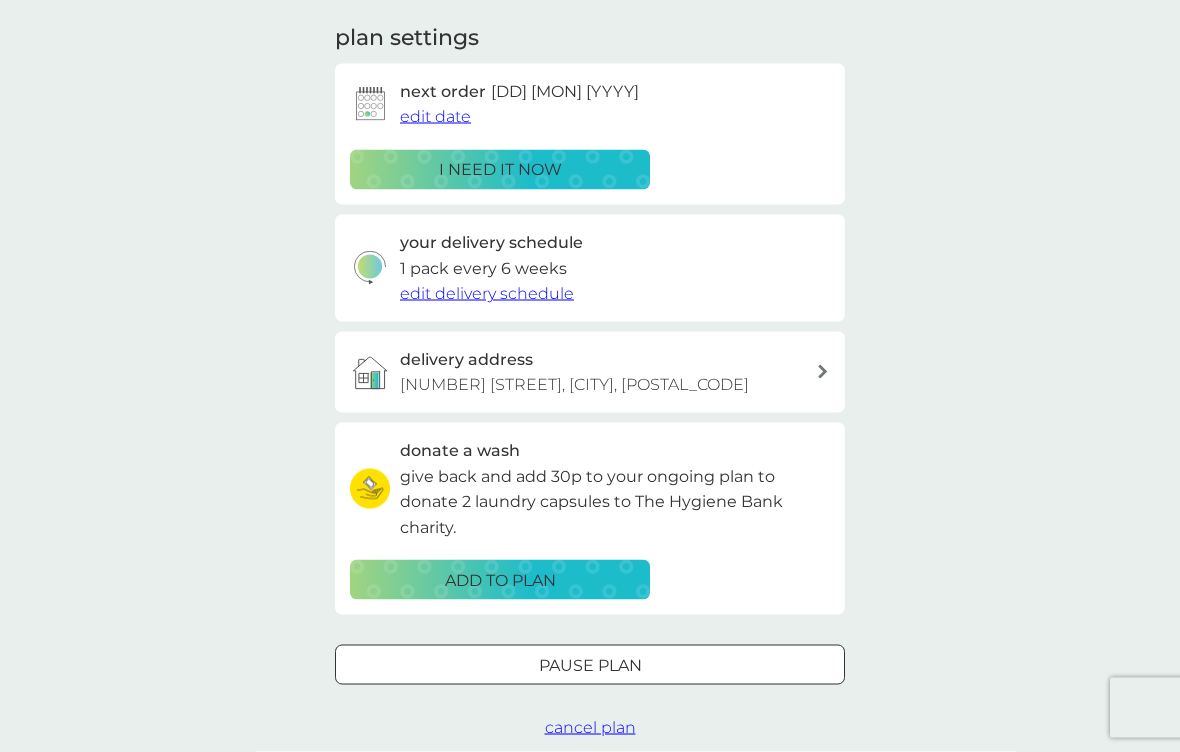scroll, scrollTop: 275, scrollLeft: 0, axis: vertical 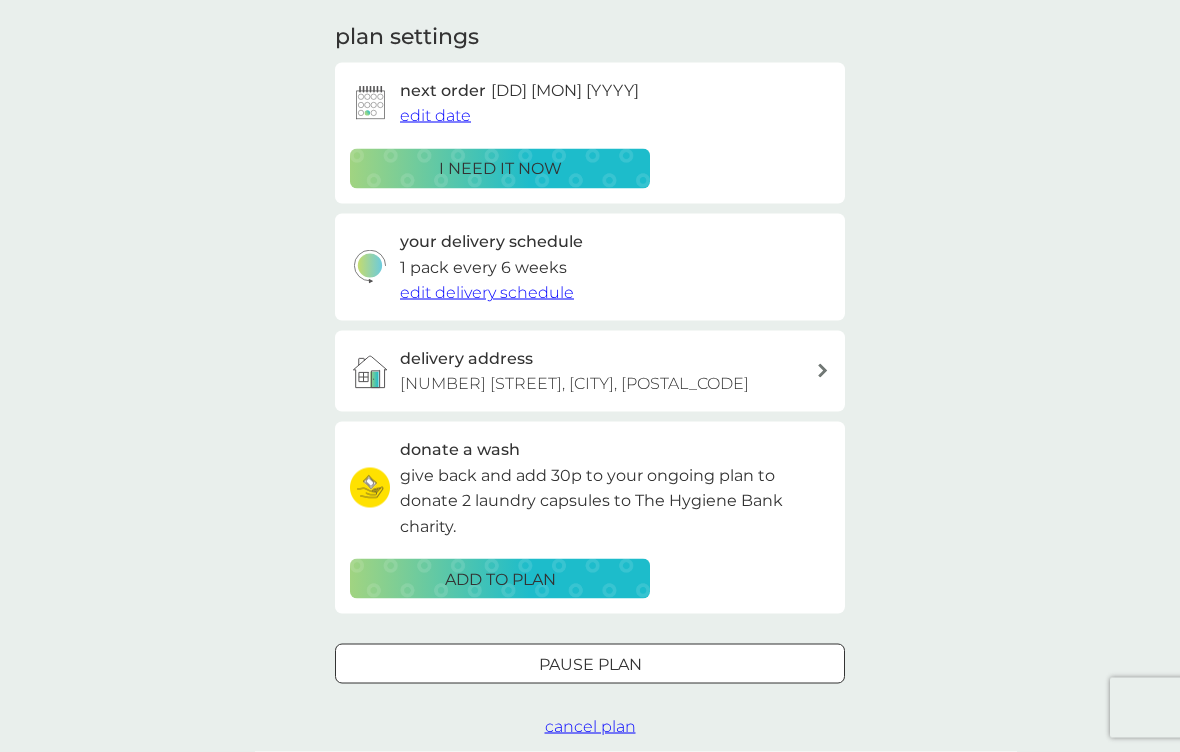 click on "Pause plan" at bounding box center (590, 665) 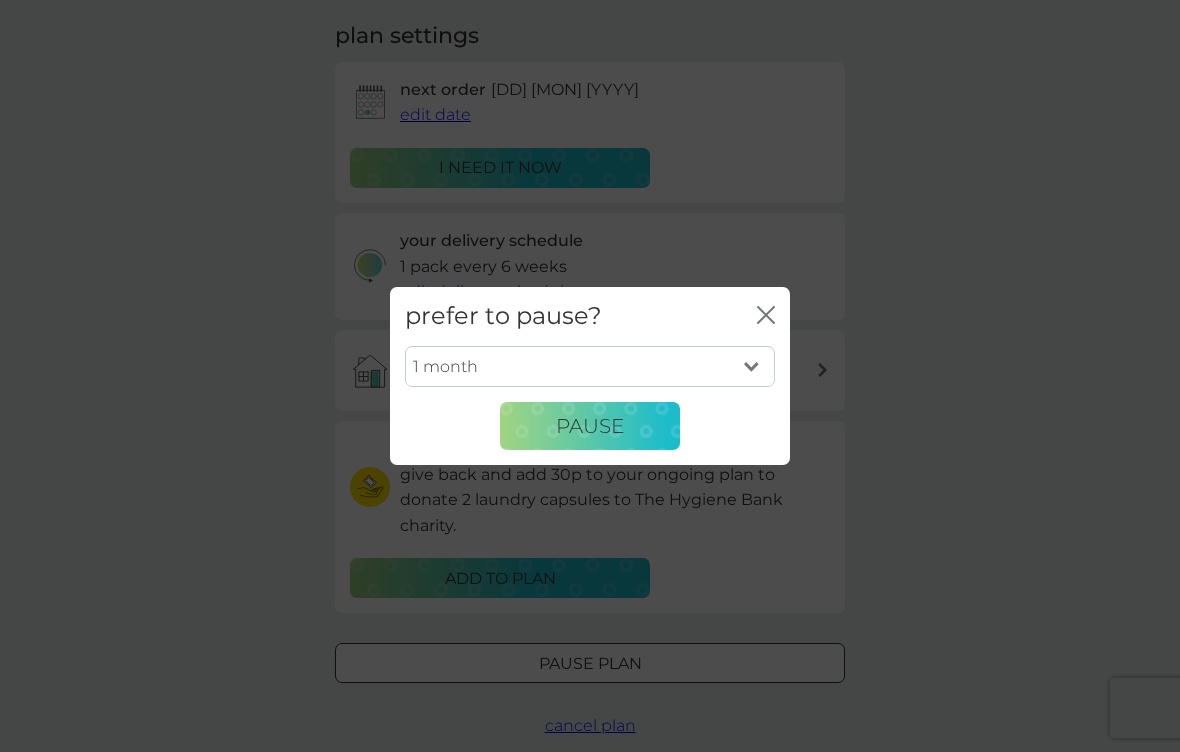 click on "1 month 2 months 3 months 4 months 5 months 6 months" at bounding box center (590, 367) 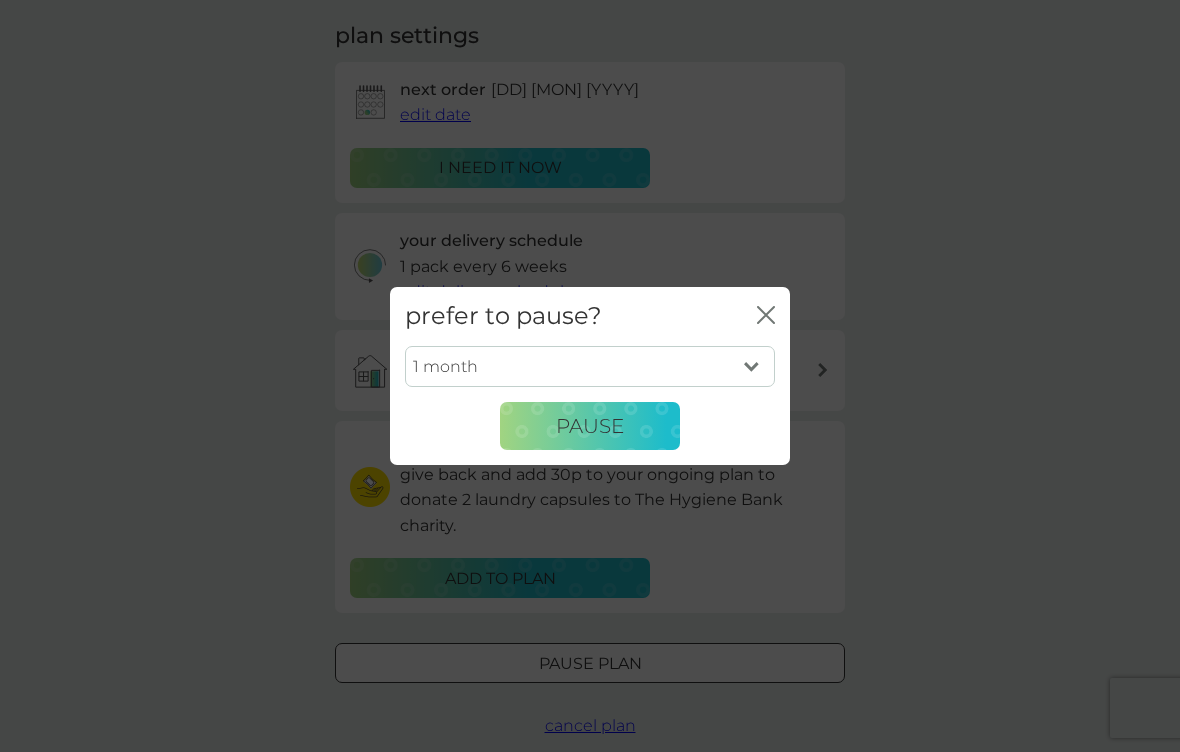 click on "close" 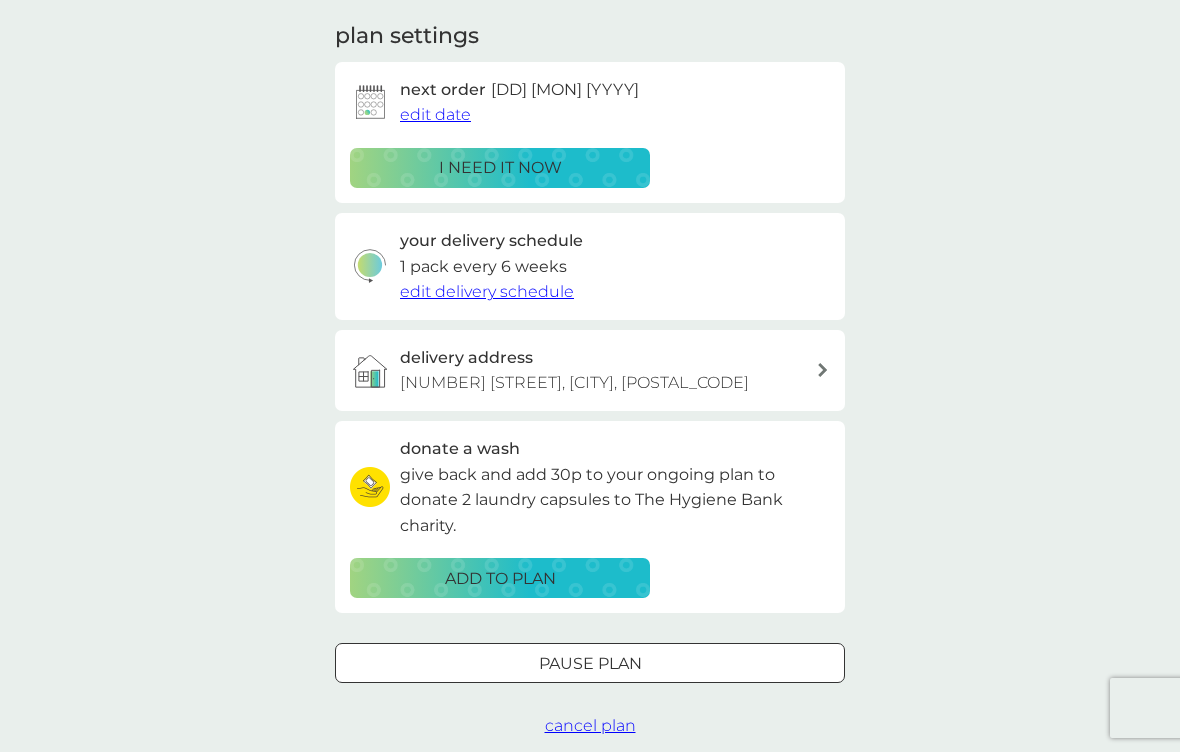 click on "cancel plan" at bounding box center (590, 725) 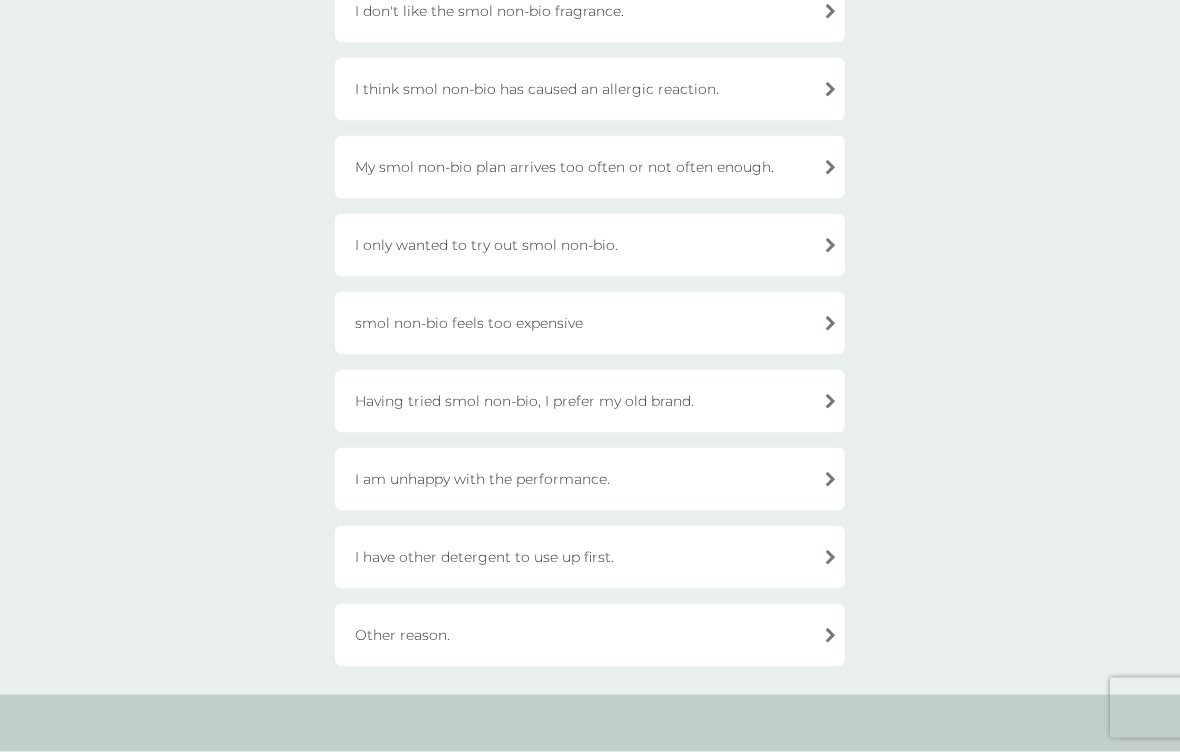 scroll, scrollTop: 415, scrollLeft: 0, axis: vertical 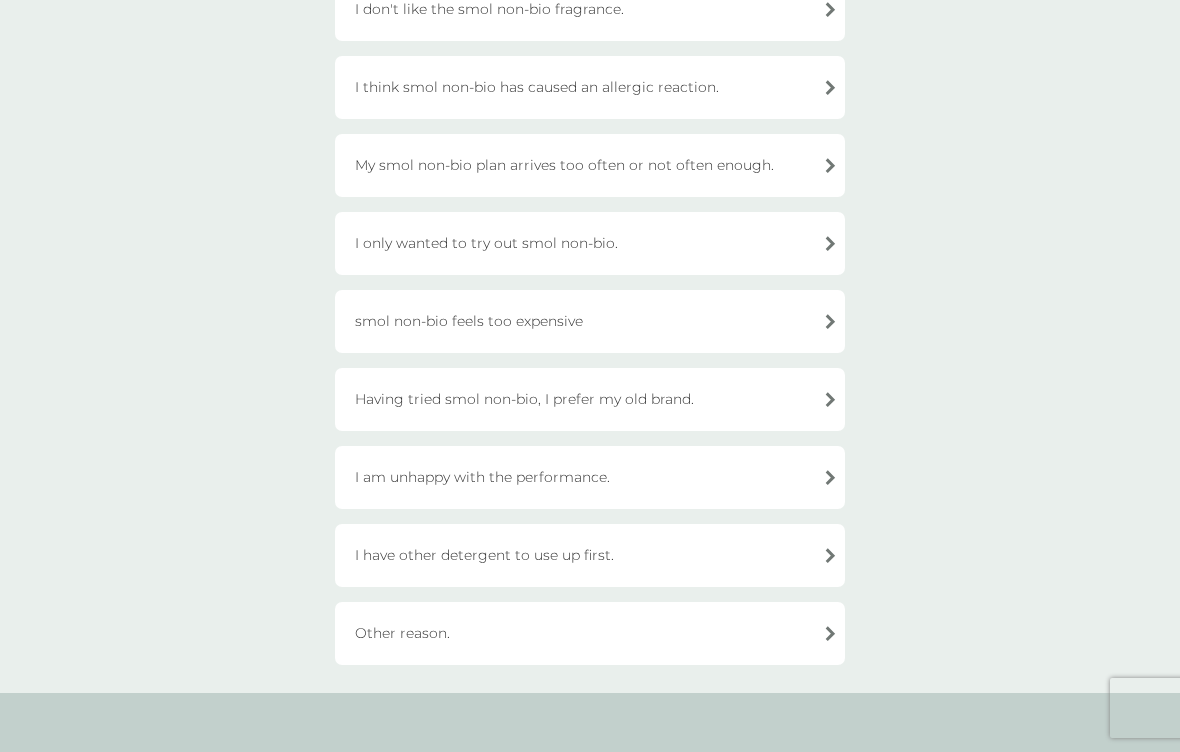 click on "I have other detergent to use up first." at bounding box center [590, 555] 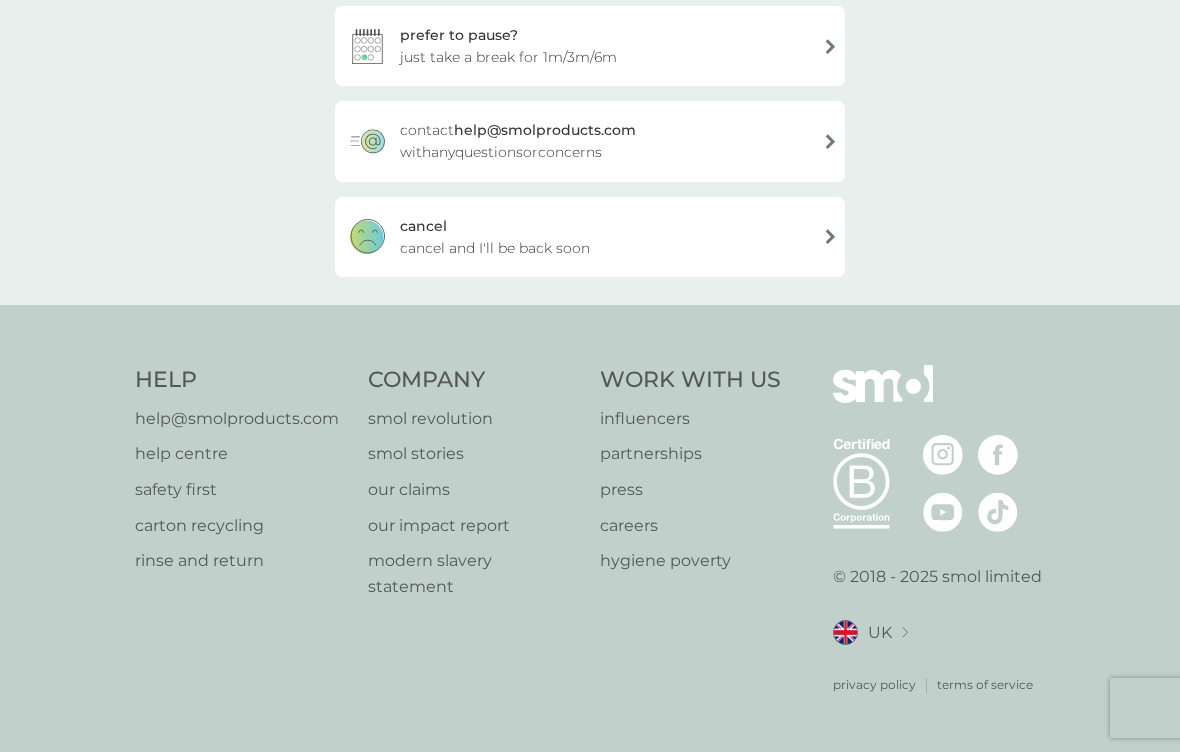 click on "cancel cancel and I'll be back soon" at bounding box center (590, 237) 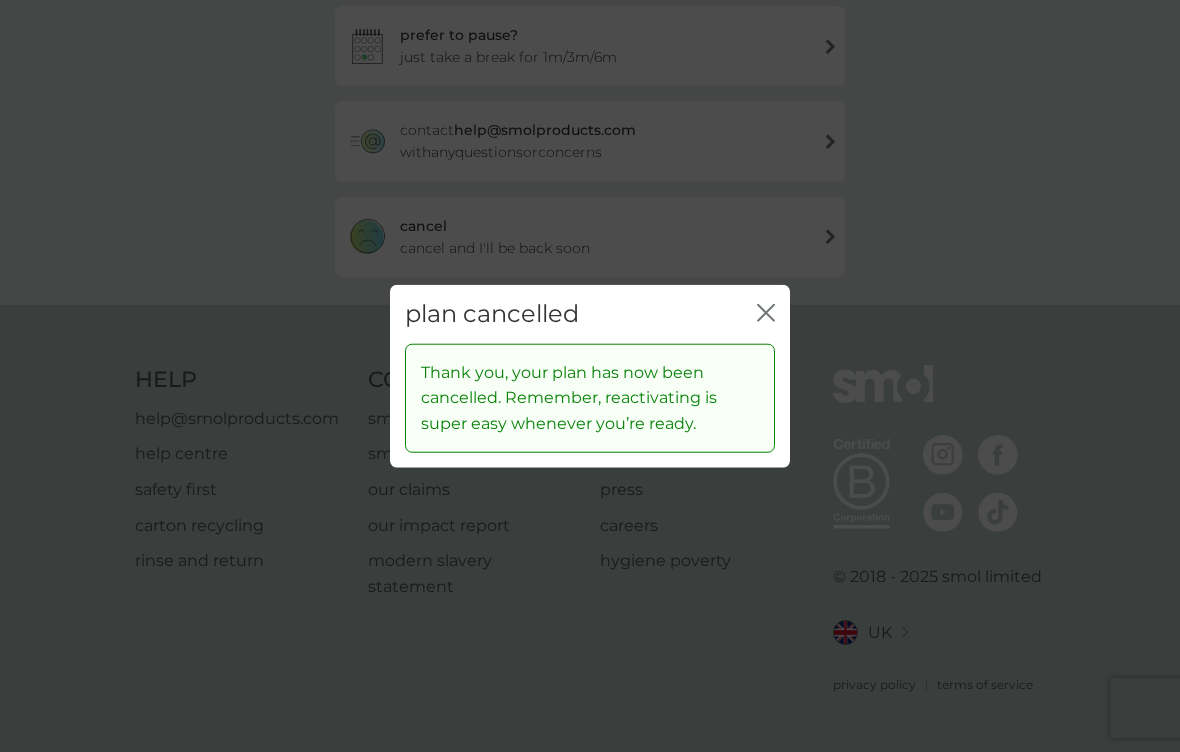 click on "close" 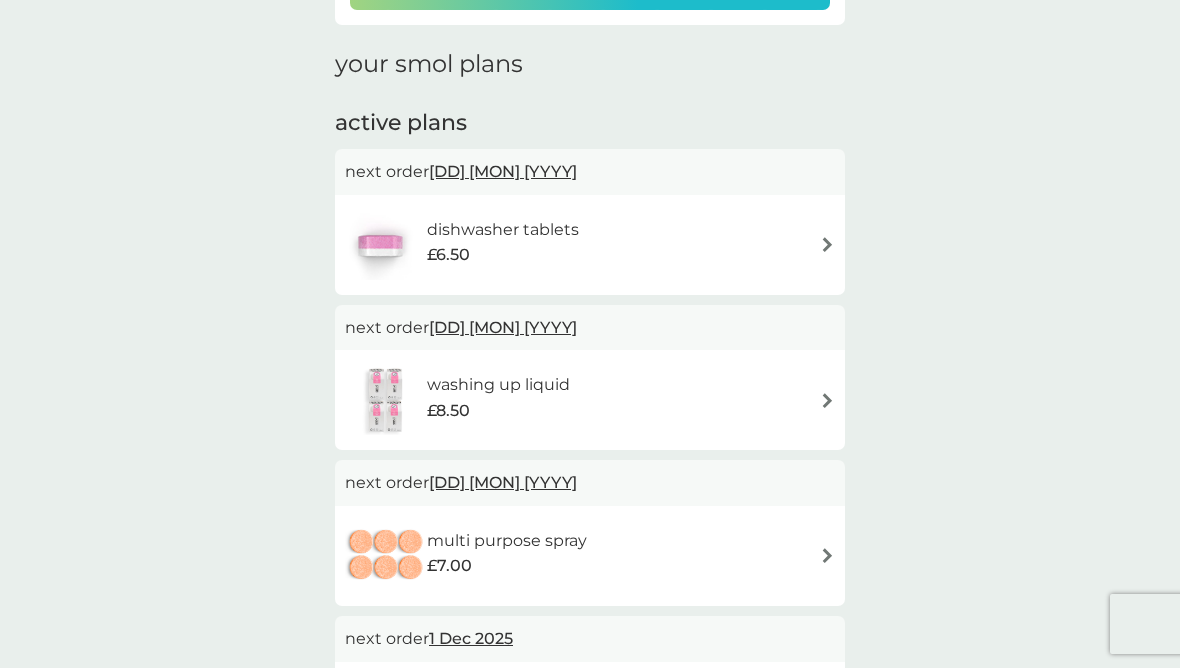 scroll, scrollTop: 256, scrollLeft: 0, axis: vertical 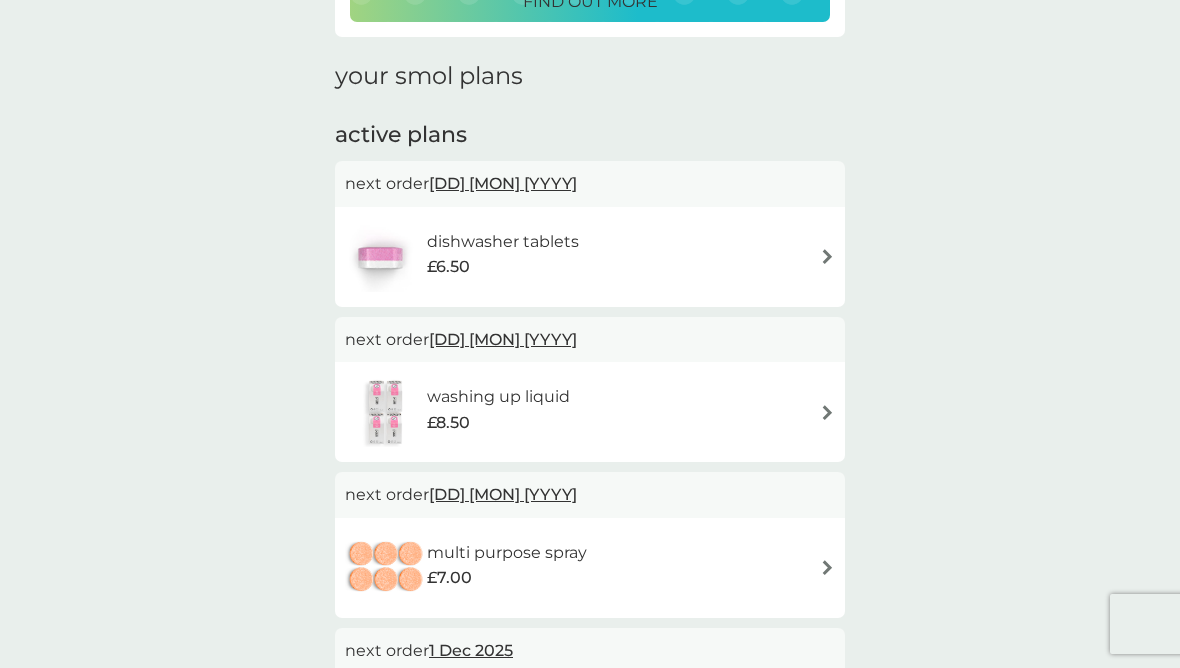 click at bounding box center (827, 412) 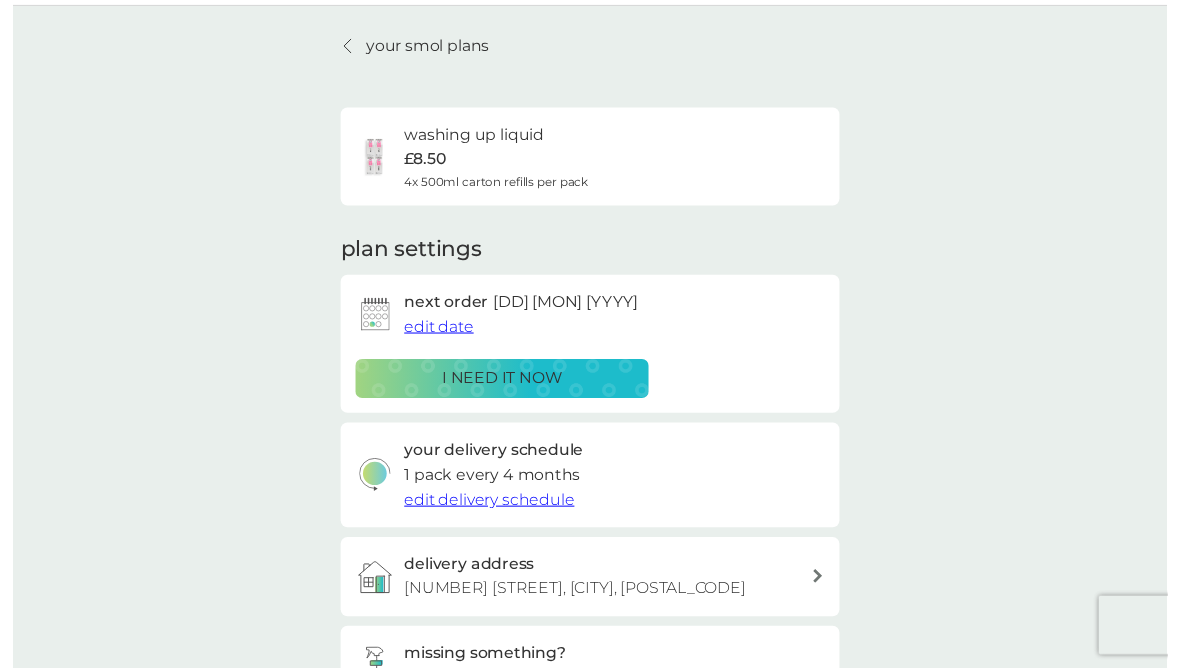 scroll, scrollTop: 71, scrollLeft: 0, axis: vertical 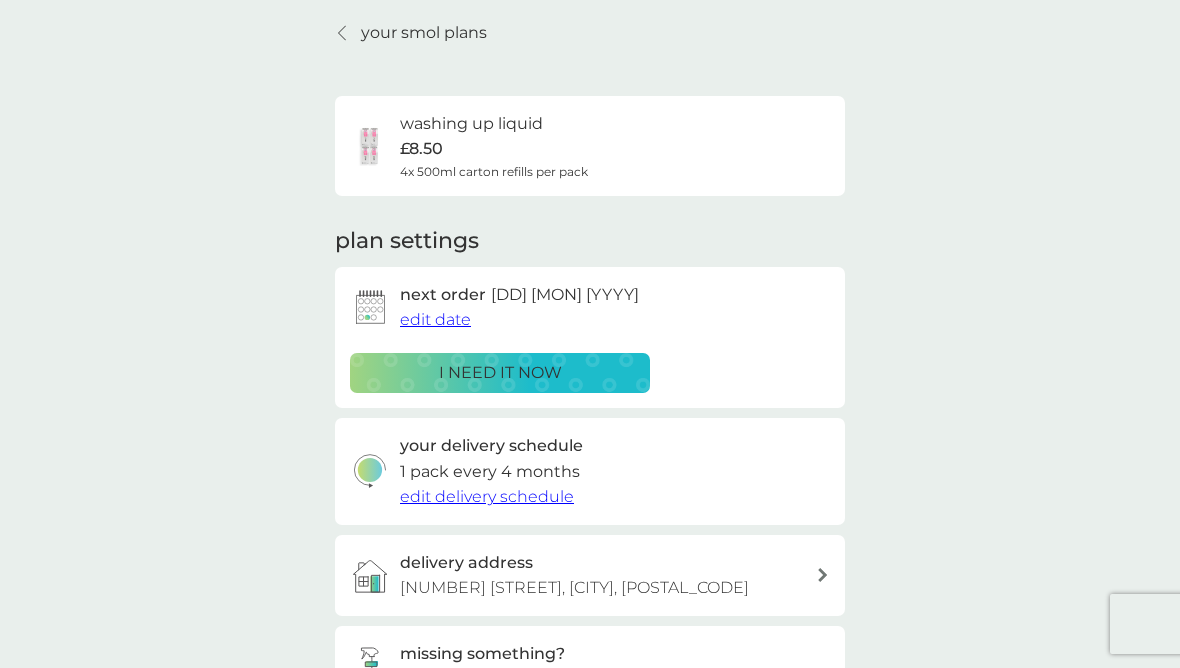 click on "i need it now" at bounding box center [500, 373] 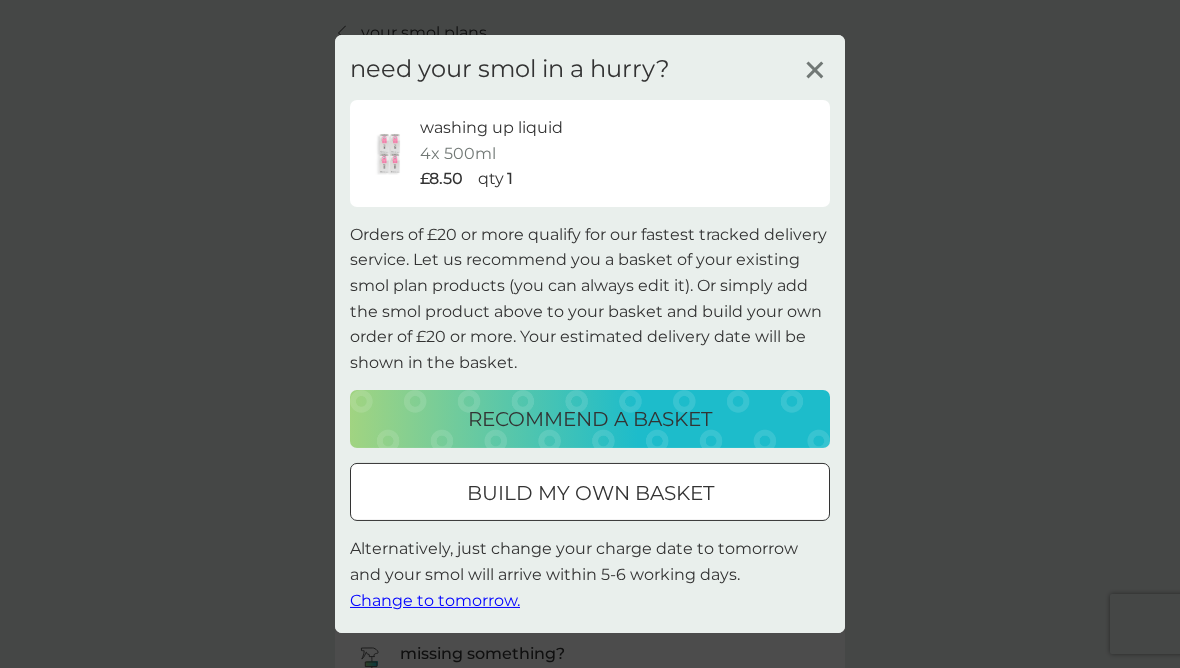 click 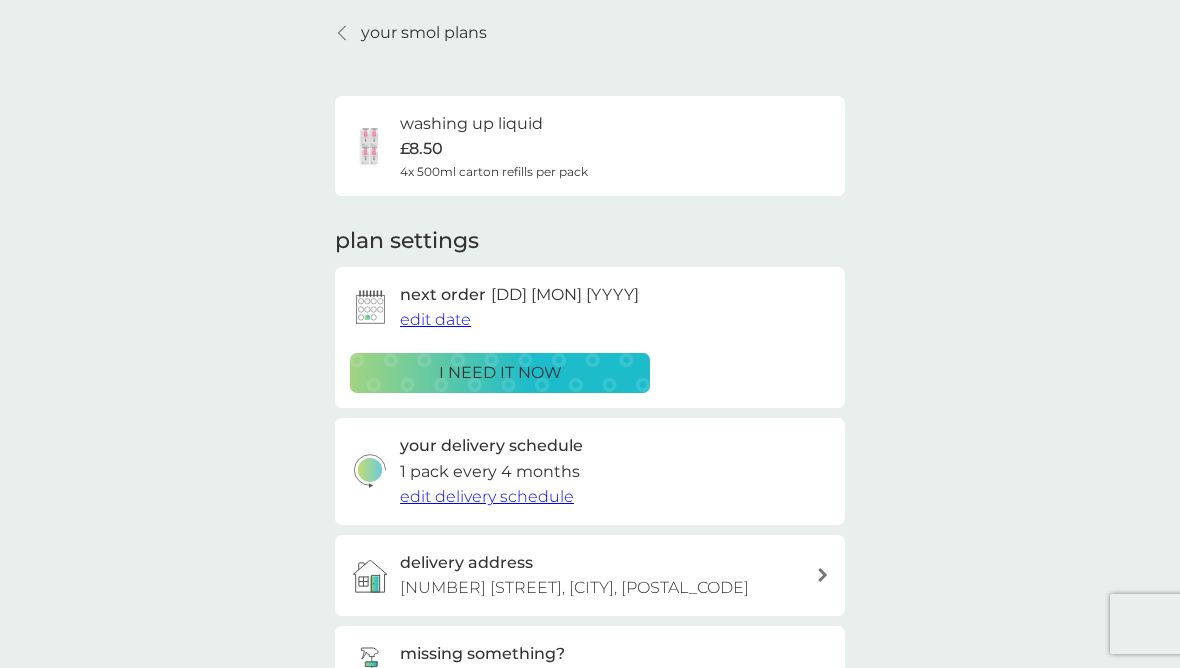 click on "edit delivery schedule" at bounding box center [487, 496] 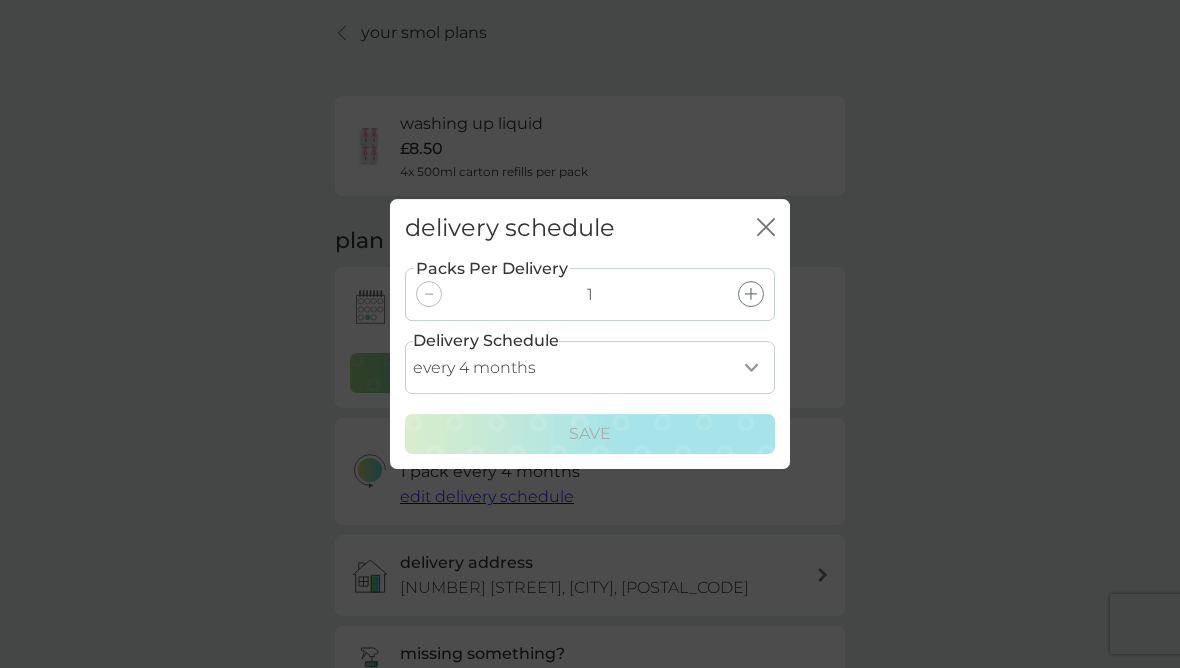 click on "close" 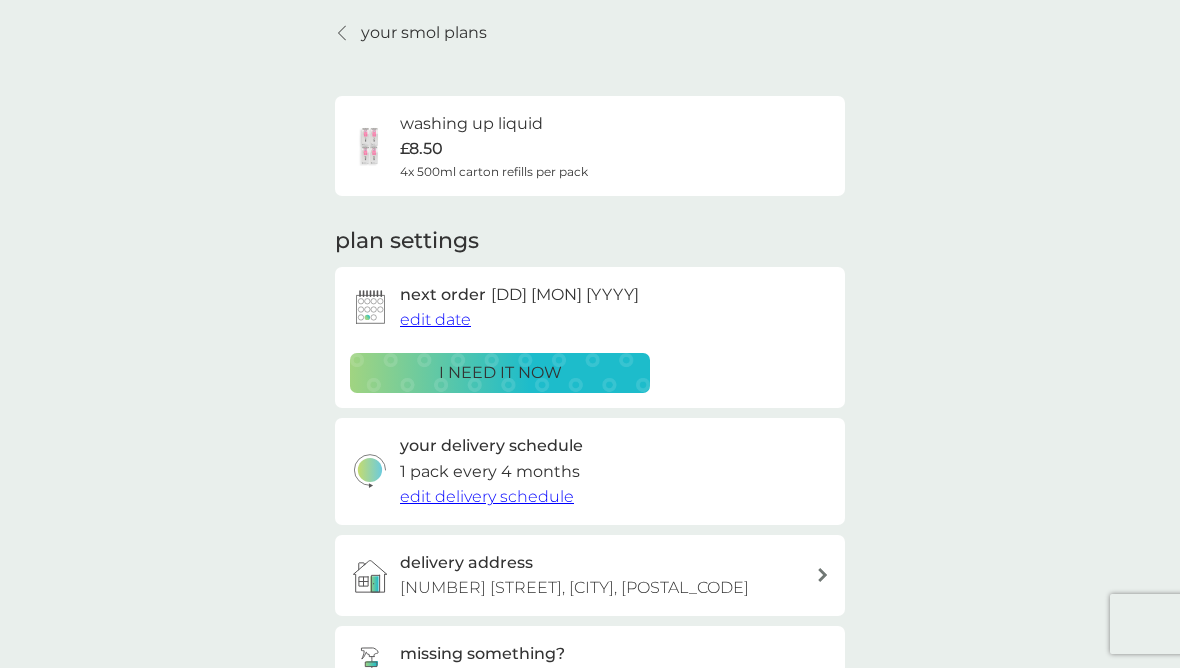 click on "edit date" at bounding box center (435, 319) 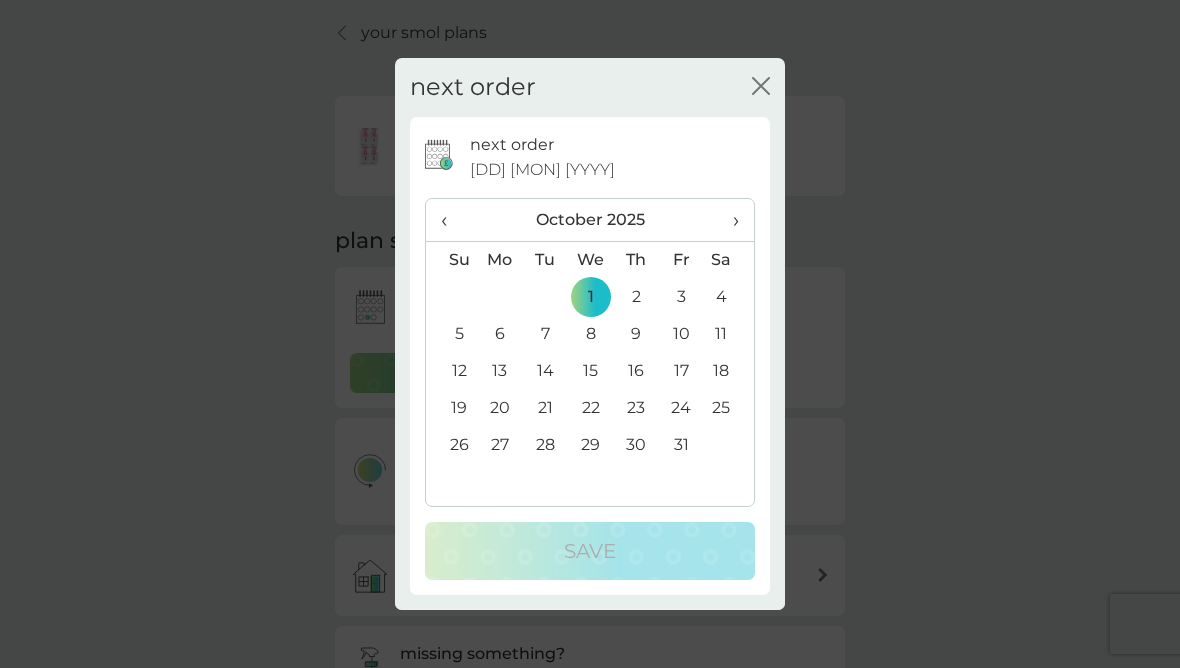 click on "‹" at bounding box center [451, 220] 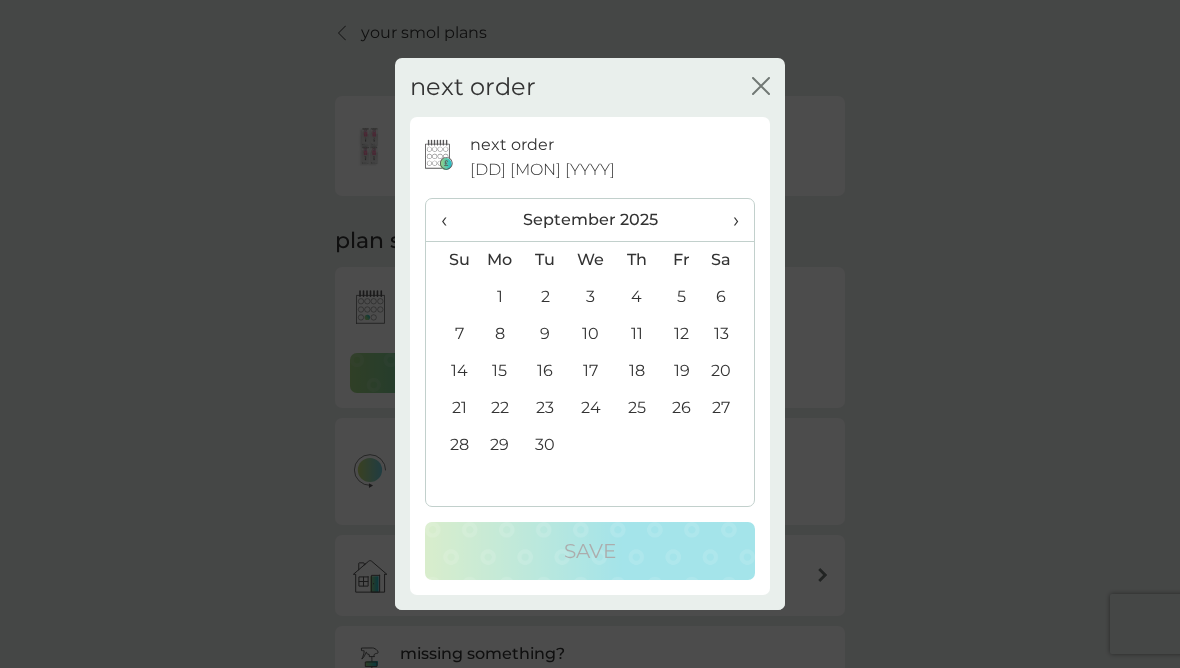 click on "‹" at bounding box center [451, 220] 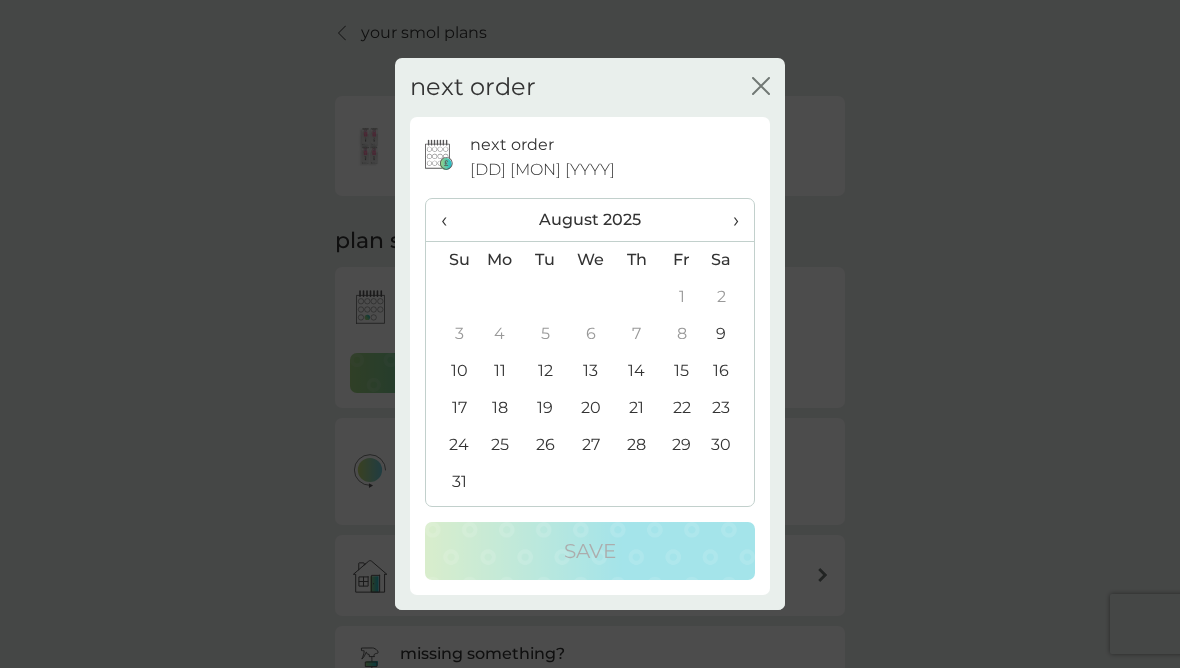 click on "11" at bounding box center (500, 371) 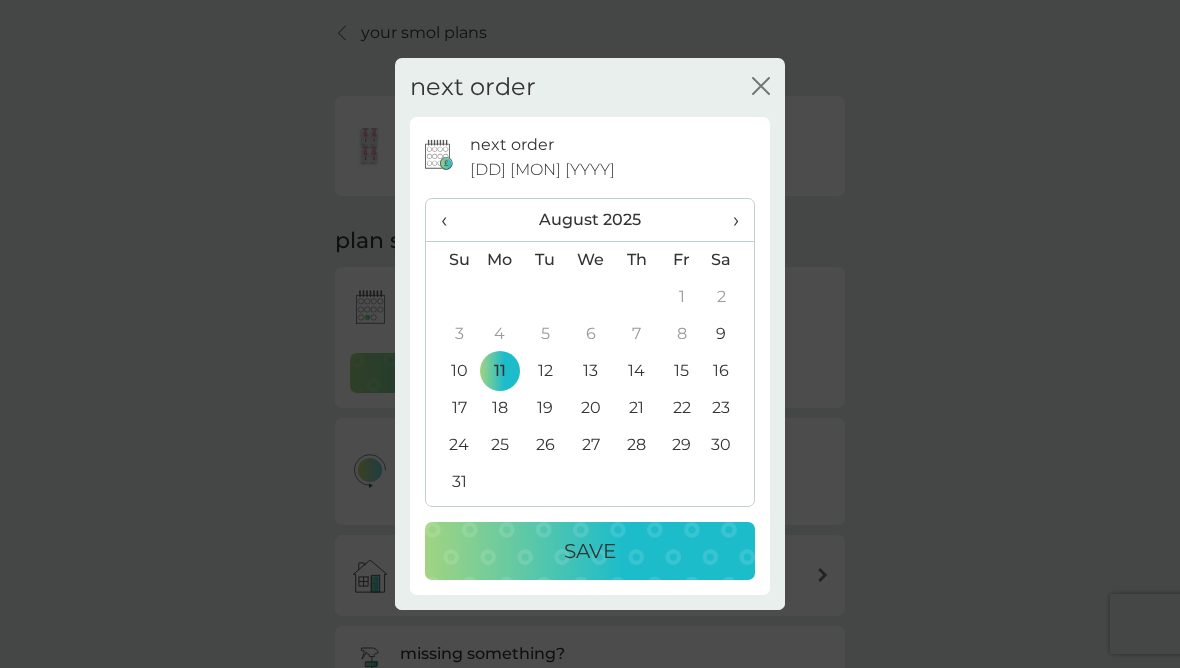 click on "Save" at bounding box center (590, 551) 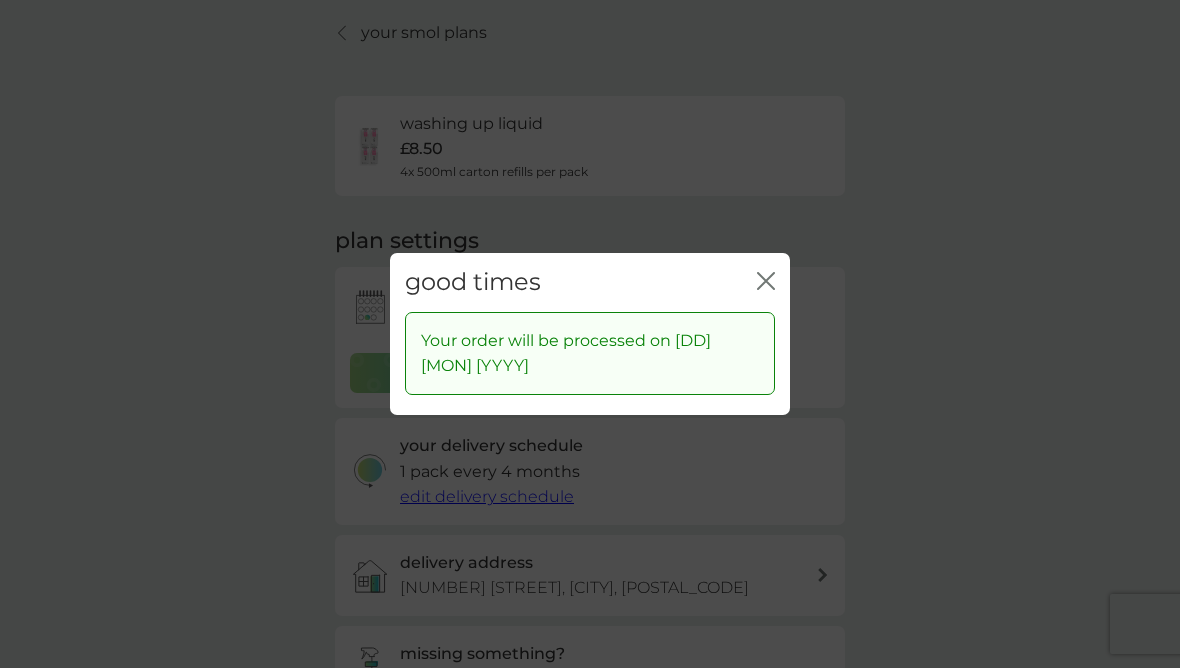 click on "close" 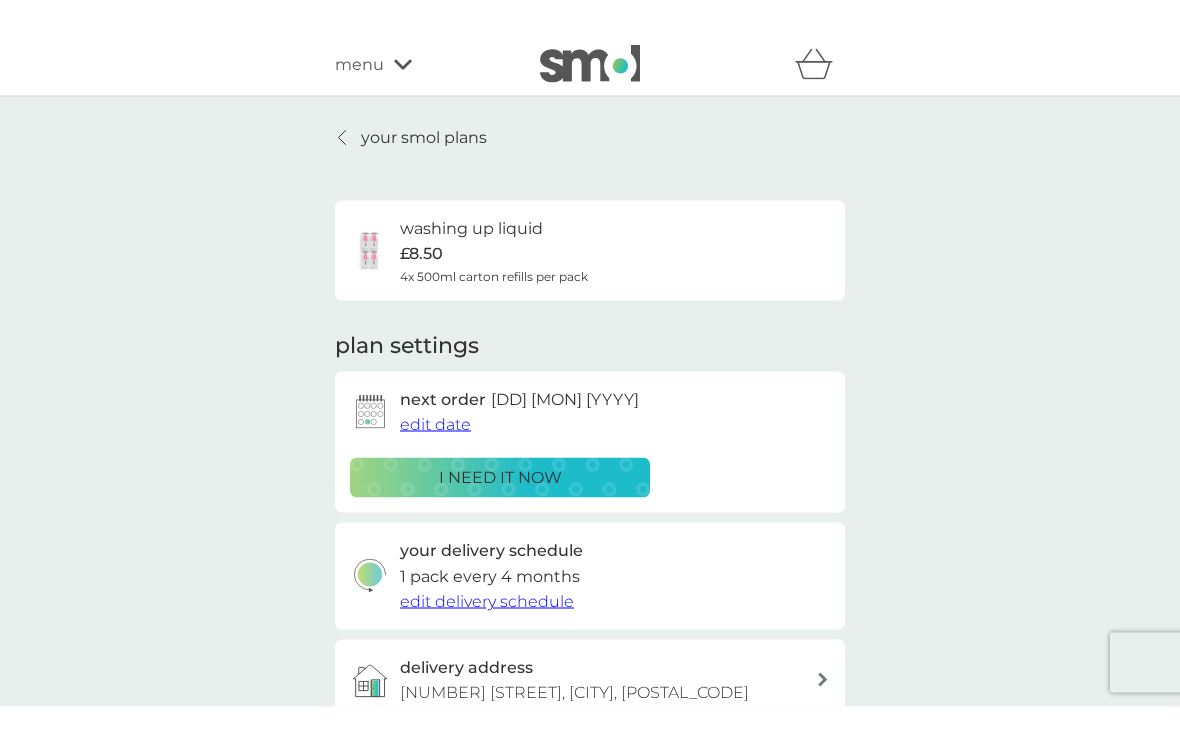 scroll, scrollTop: 0, scrollLeft: 0, axis: both 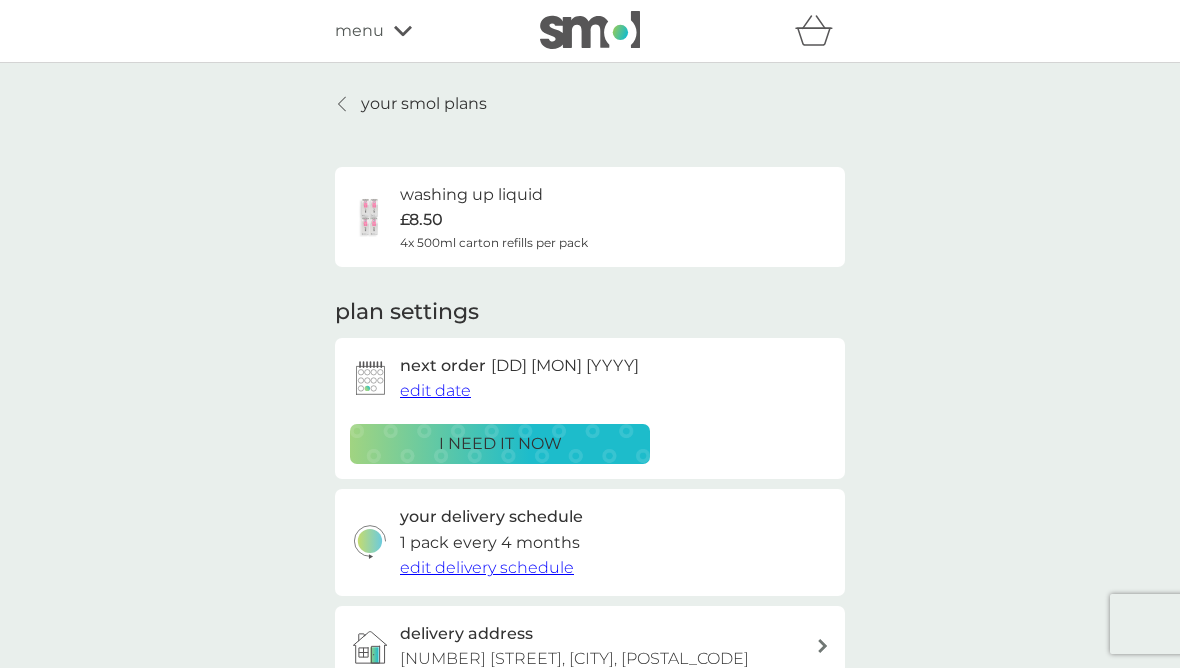 click on "your smol plans" at bounding box center [411, 104] 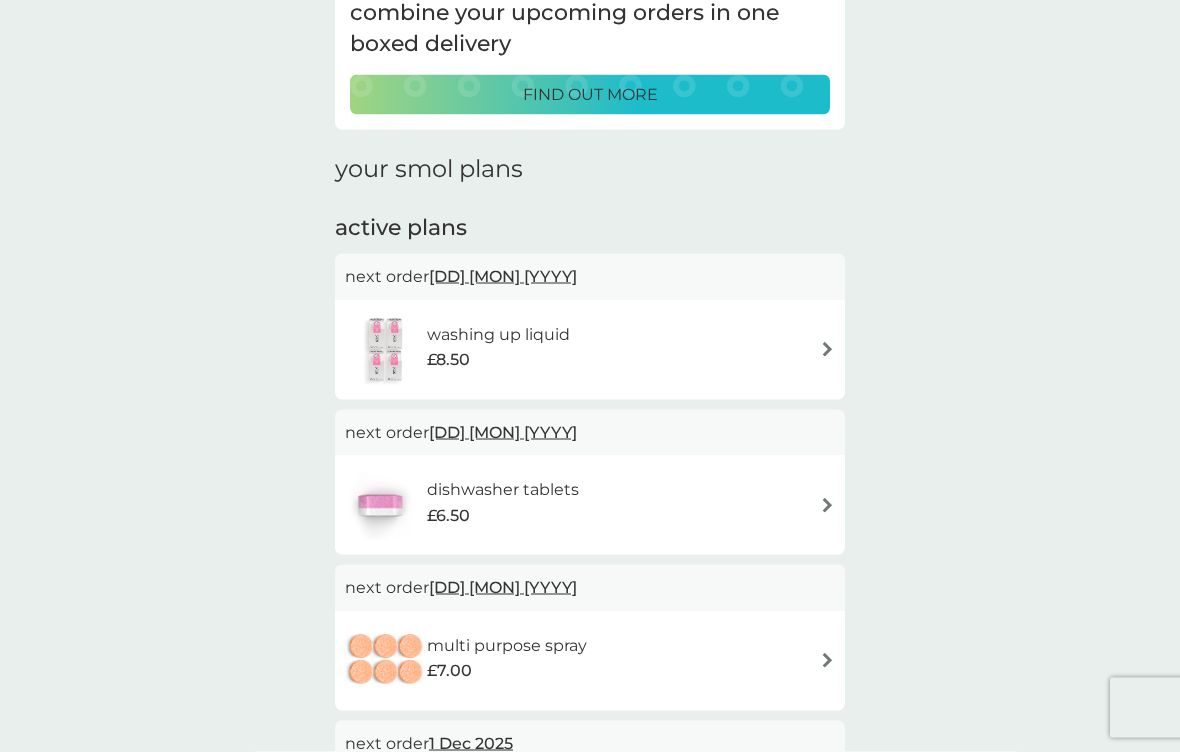 scroll, scrollTop: 172, scrollLeft: 0, axis: vertical 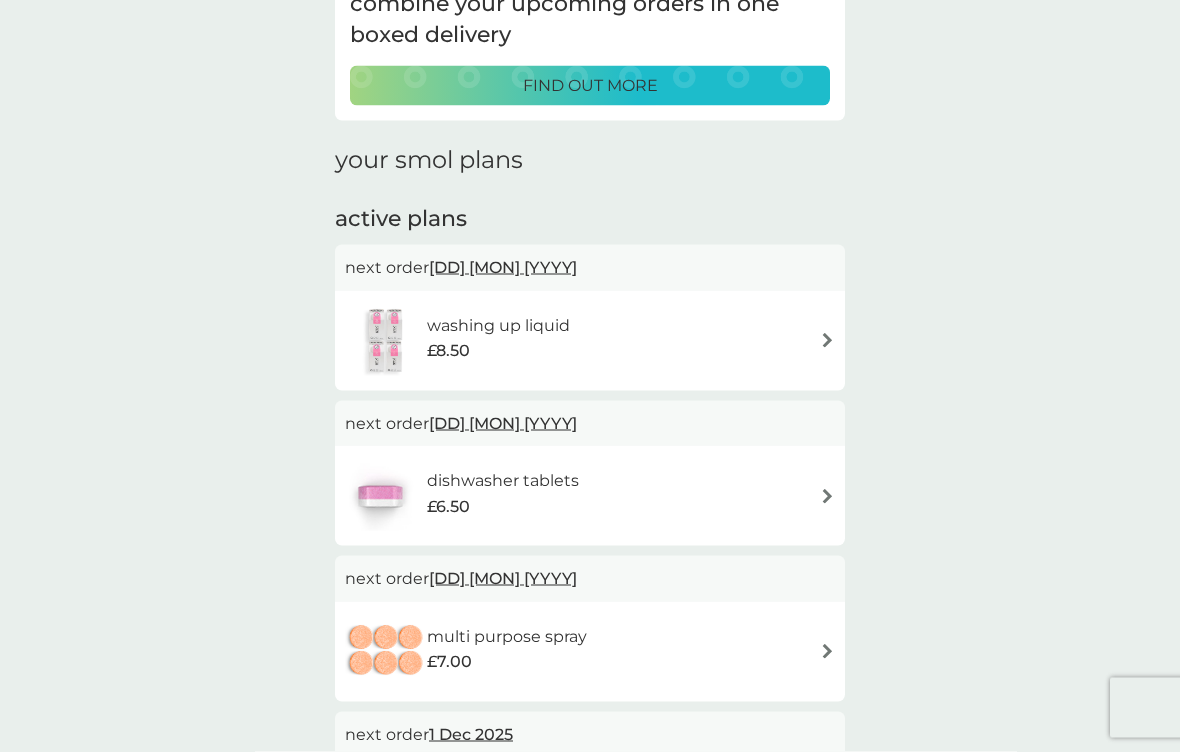 click on "dishwasher tablets £6.50" at bounding box center [590, 496] 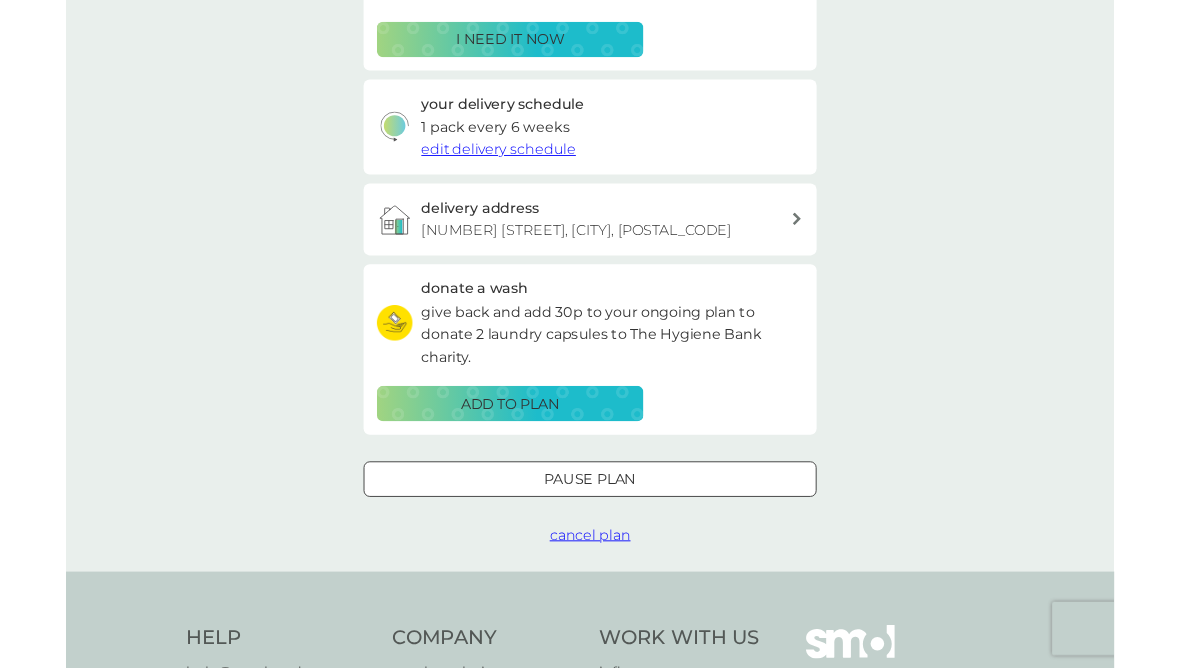 scroll, scrollTop: 485, scrollLeft: 0, axis: vertical 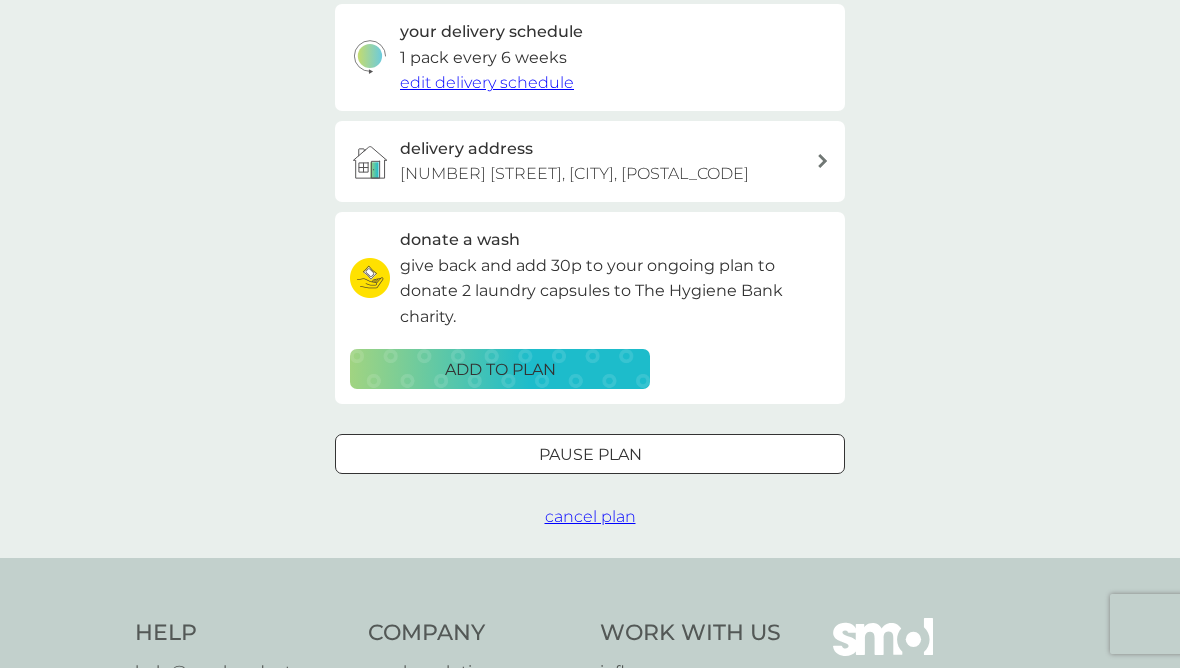 click at bounding box center [590, 455] 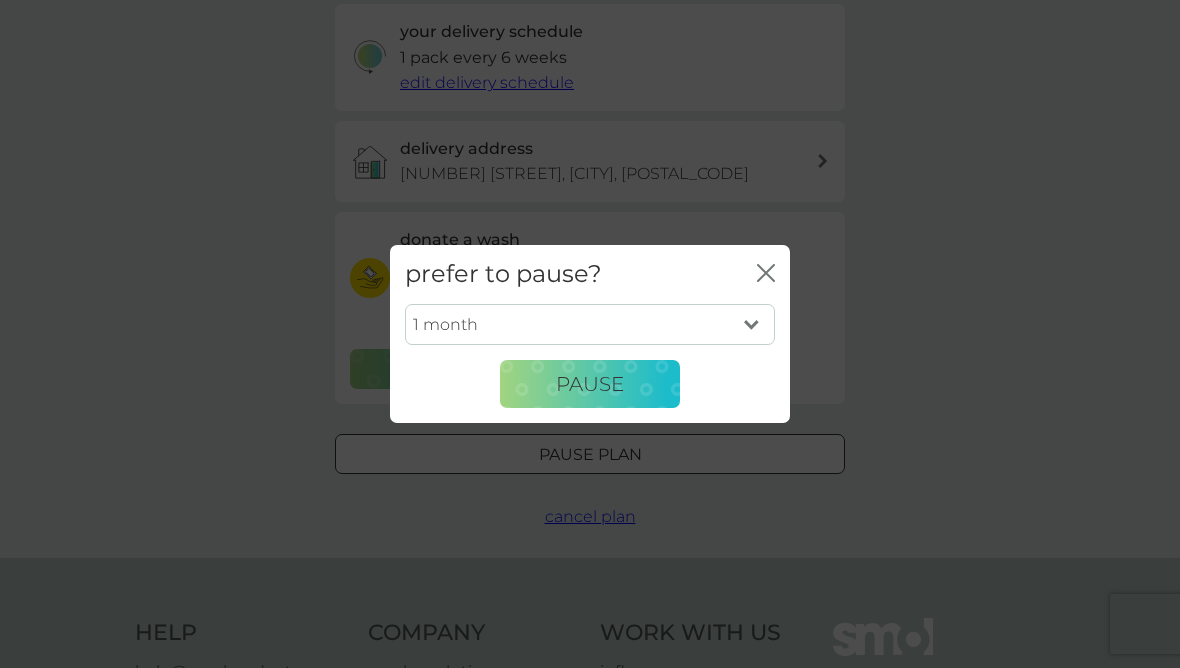 click on "close" 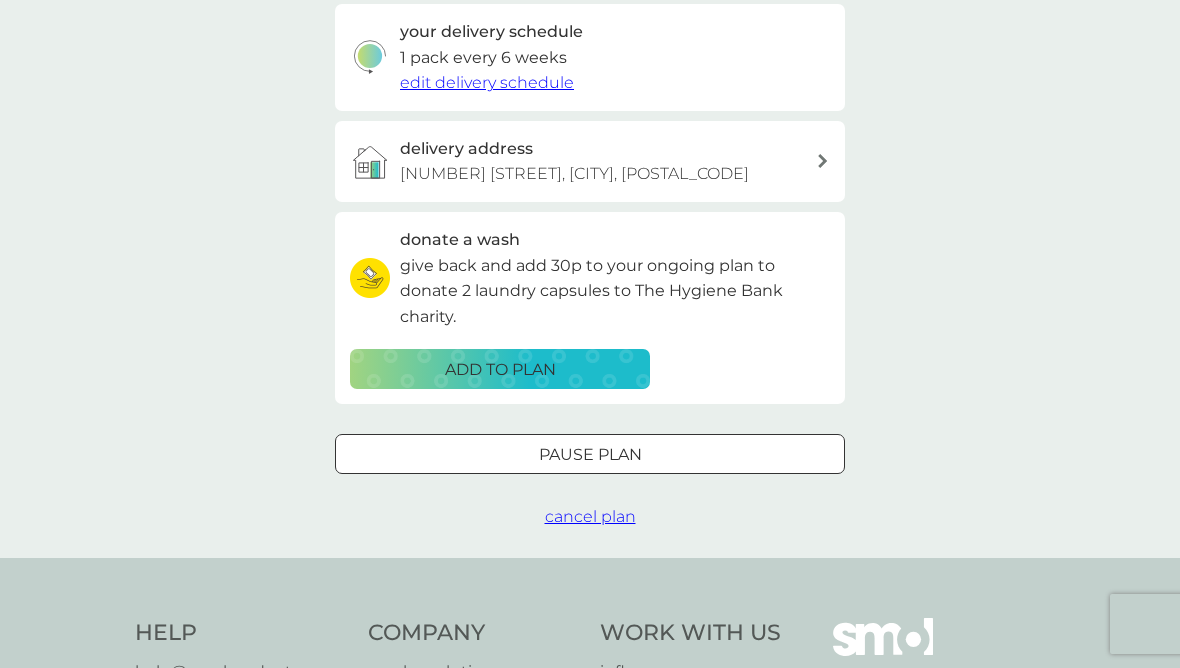 click on "cancel plan" at bounding box center (590, 516) 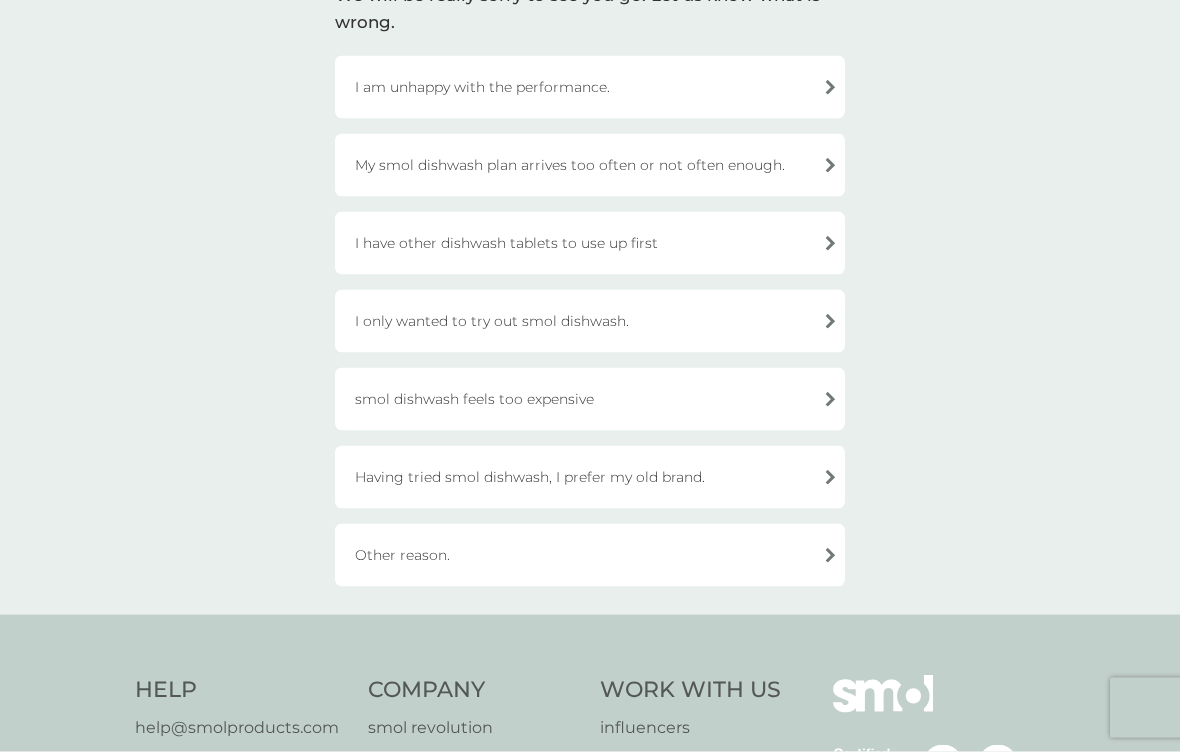 scroll, scrollTop: 182, scrollLeft: 0, axis: vertical 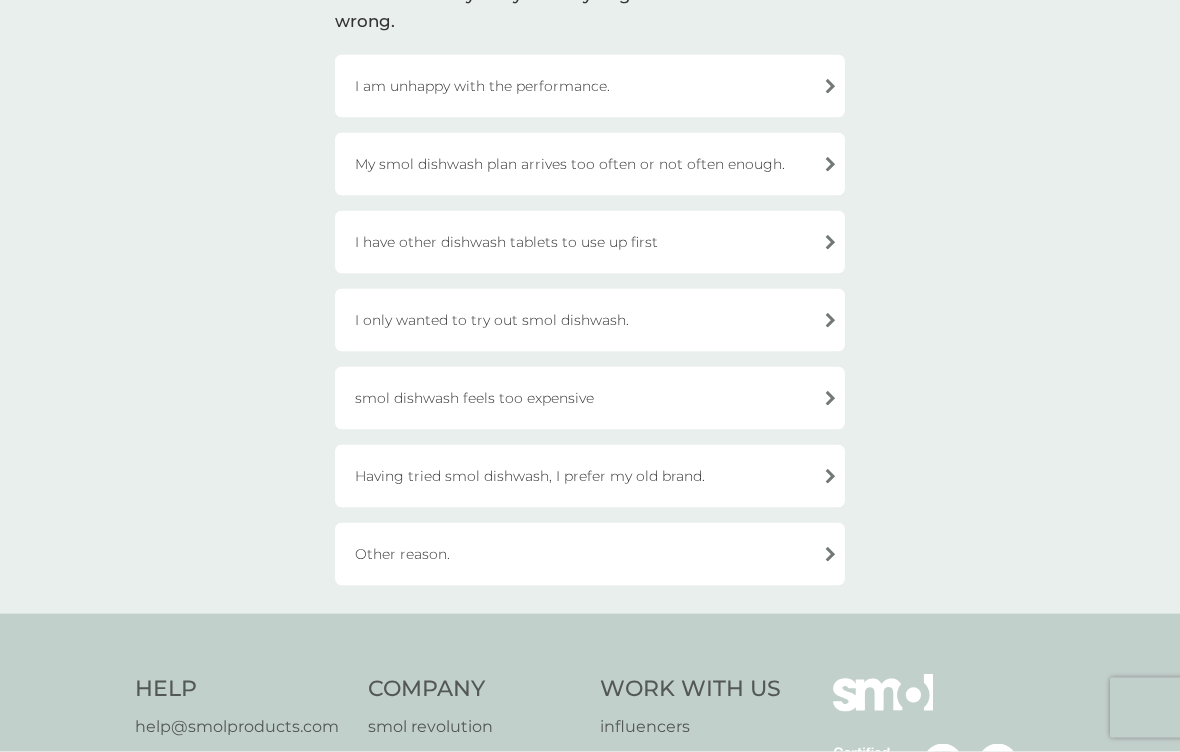 click on "Other reason." at bounding box center [590, 554] 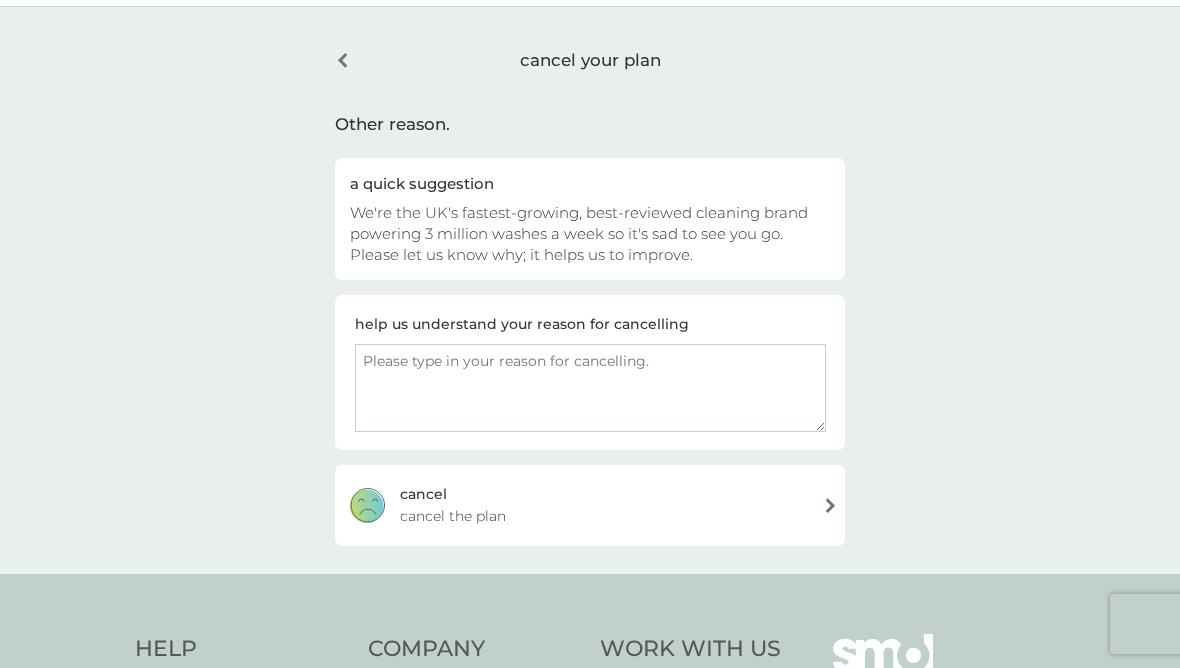 scroll, scrollTop: 53, scrollLeft: 0, axis: vertical 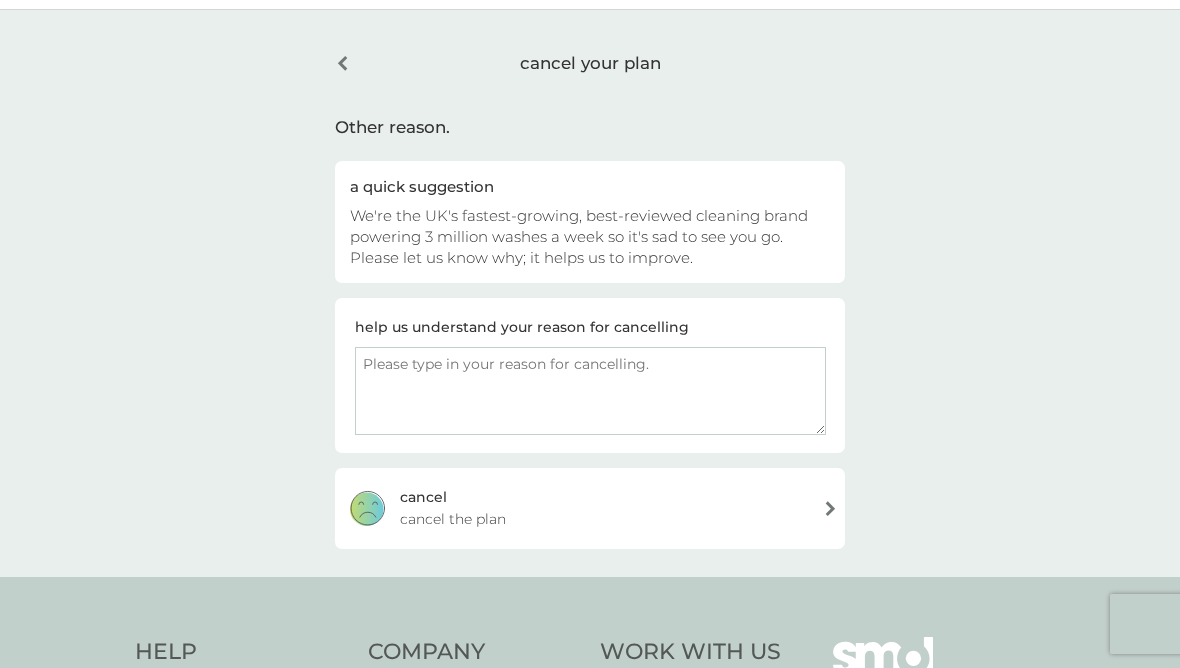 click on "cancel your plan Other reason. a quick suggestion We're the UK's fastest-growing, best-reviewed cleaning brand powering 3 million washes a week so it's sad to see you go. Please let us know why; it helps us to improve. help us understand your reason for cancelling cancel cancel the plan" at bounding box center [590, 293] 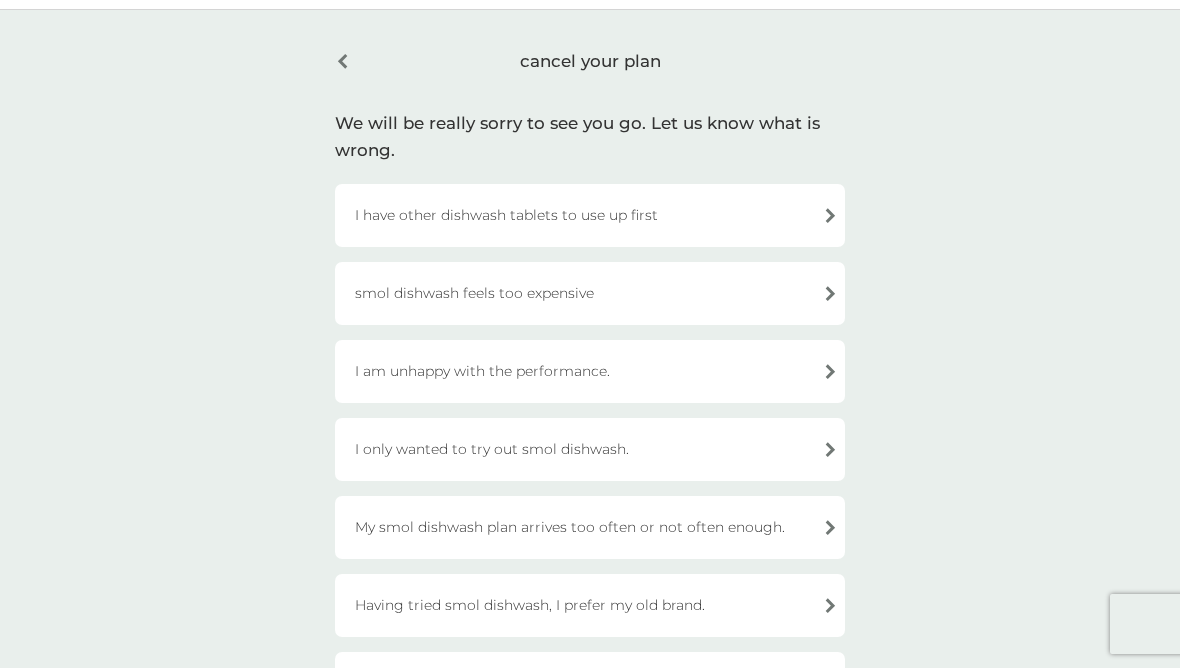 click on "I have other dishwash tablets to use up first" at bounding box center (590, 215) 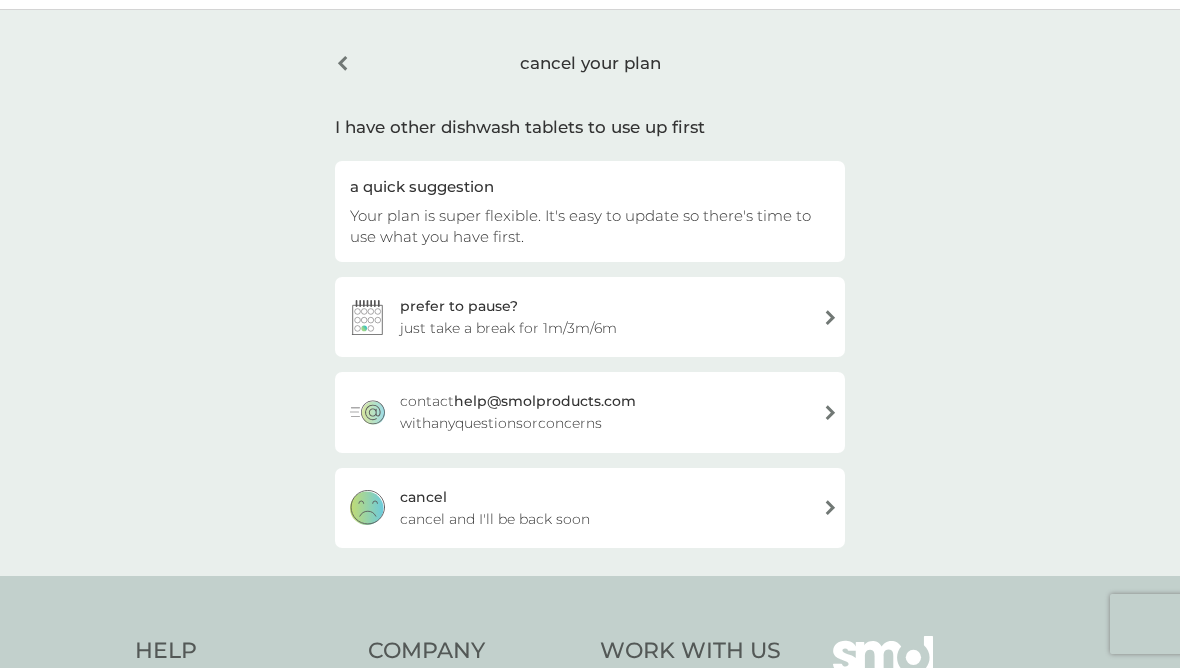 click on "cancel and I'll be back soon" at bounding box center [495, 519] 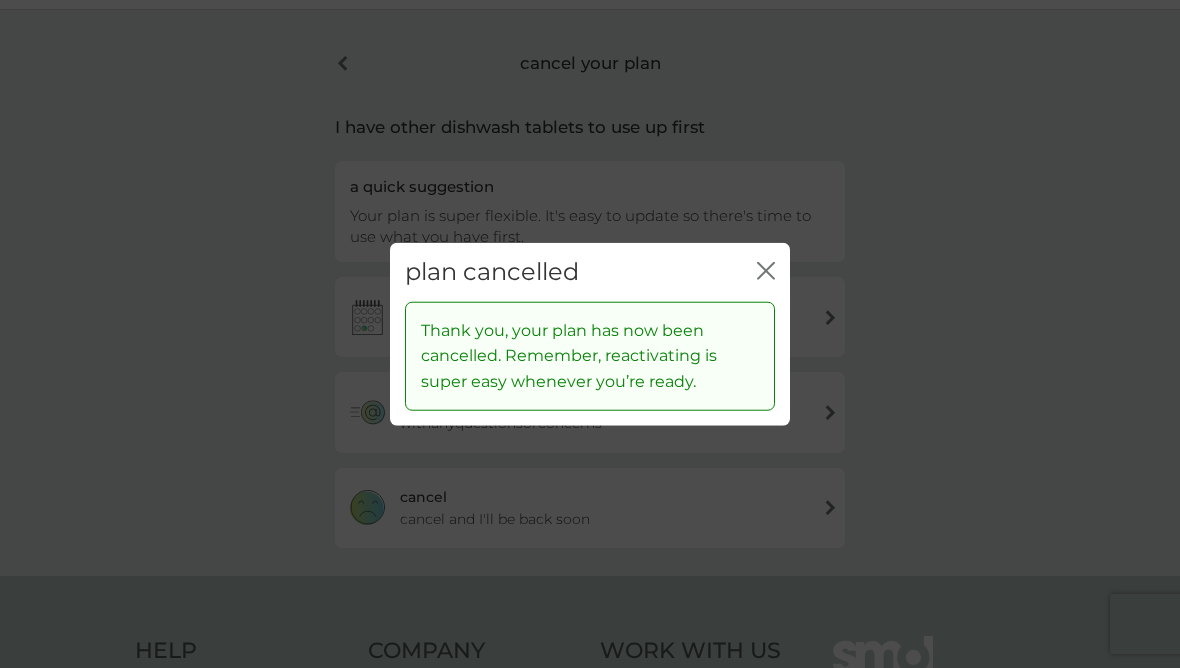 click 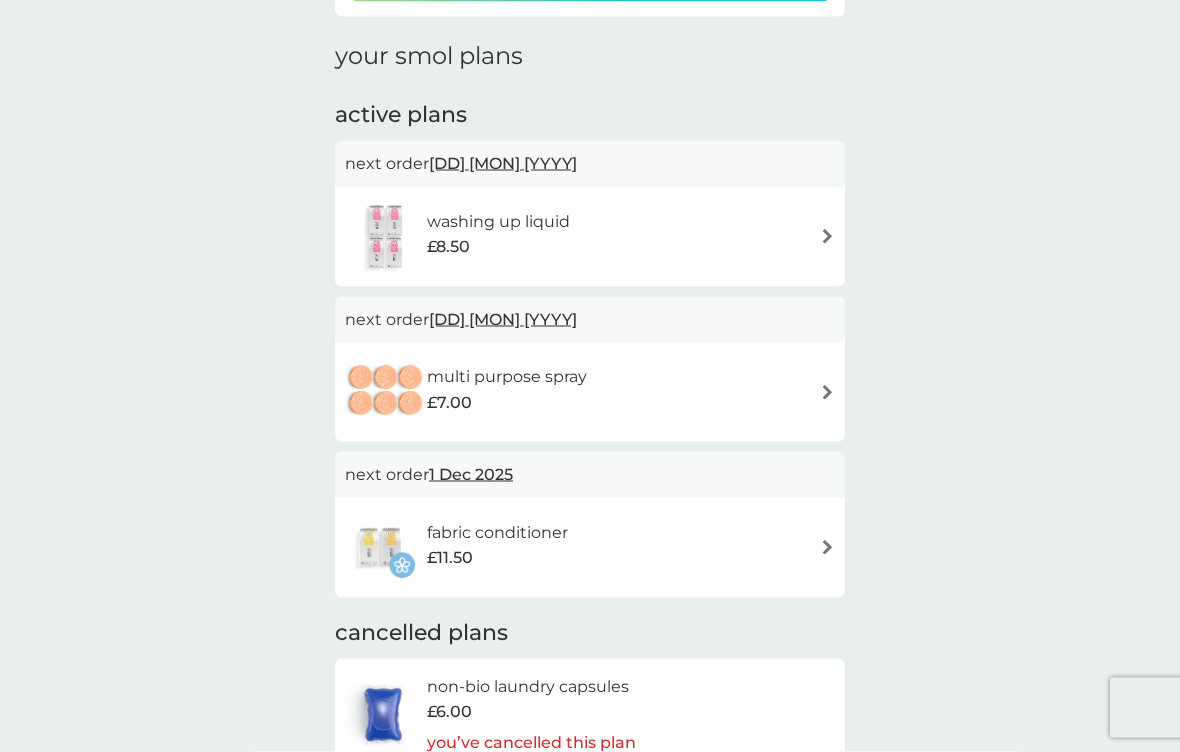scroll, scrollTop: 278, scrollLeft: 0, axis: vertical 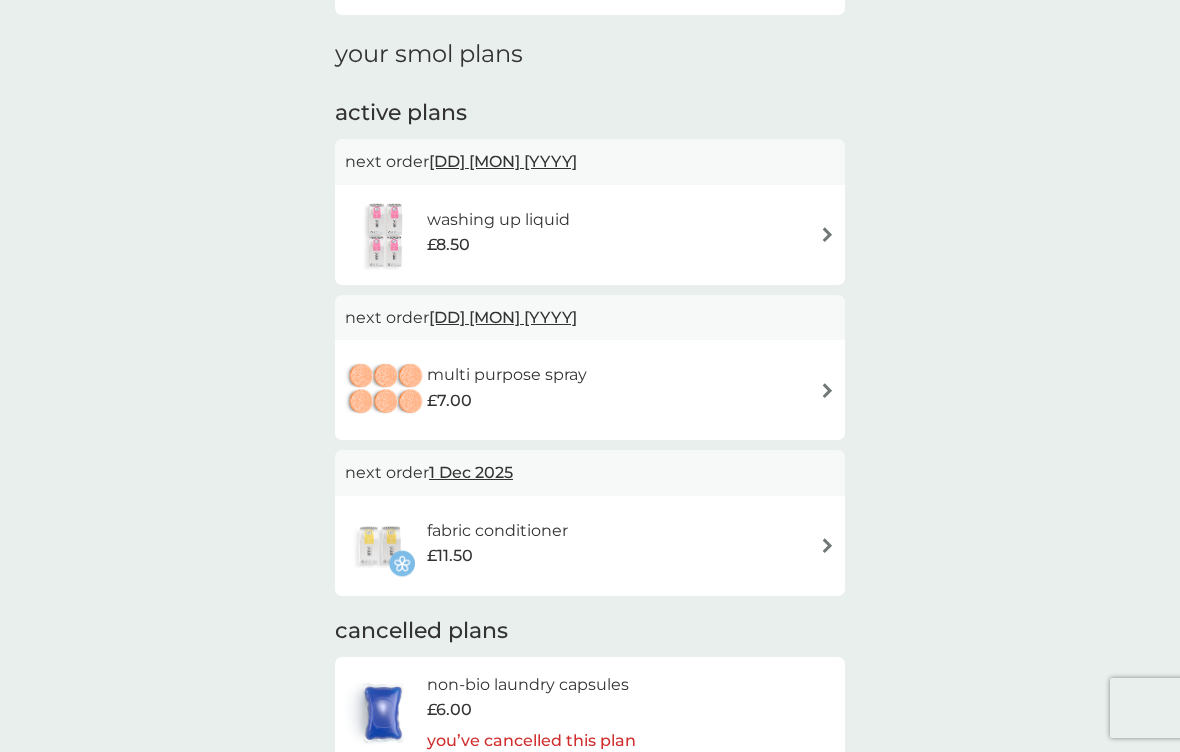 click on "fabric conditioner £11.50" at bounding box center [590, 546] 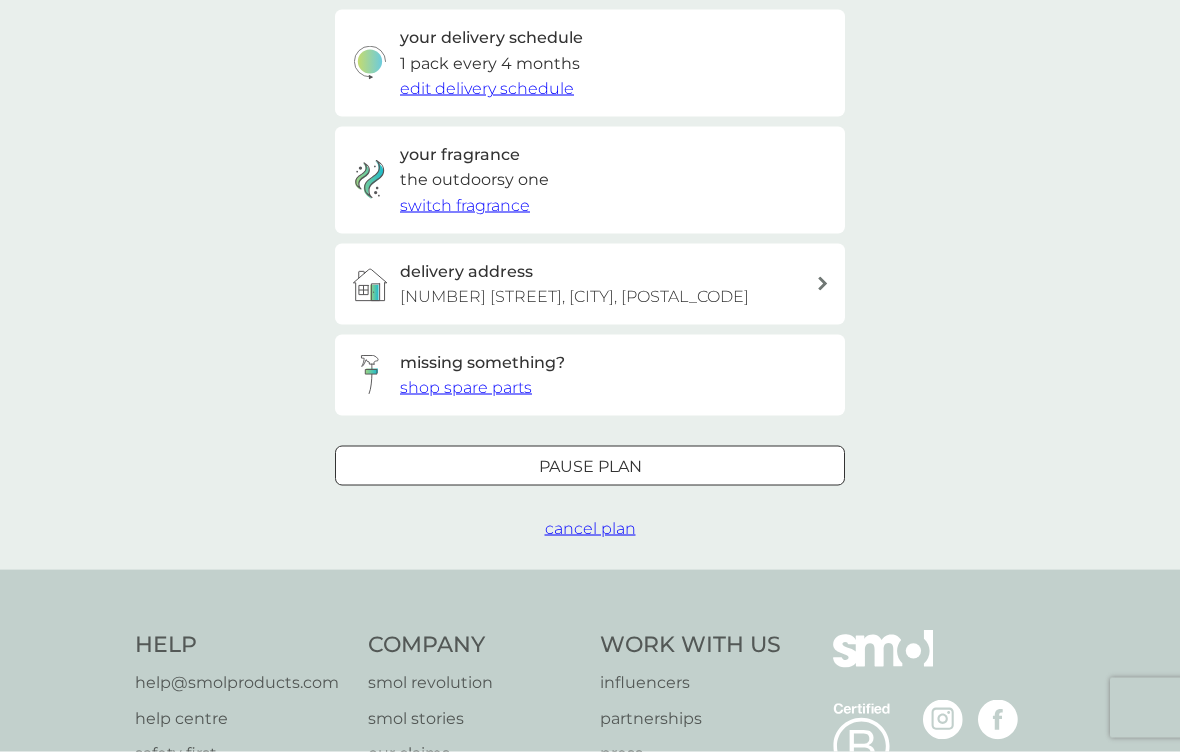 scroll, scrollTop: 480, scrollLeft: 0, axis: vertical 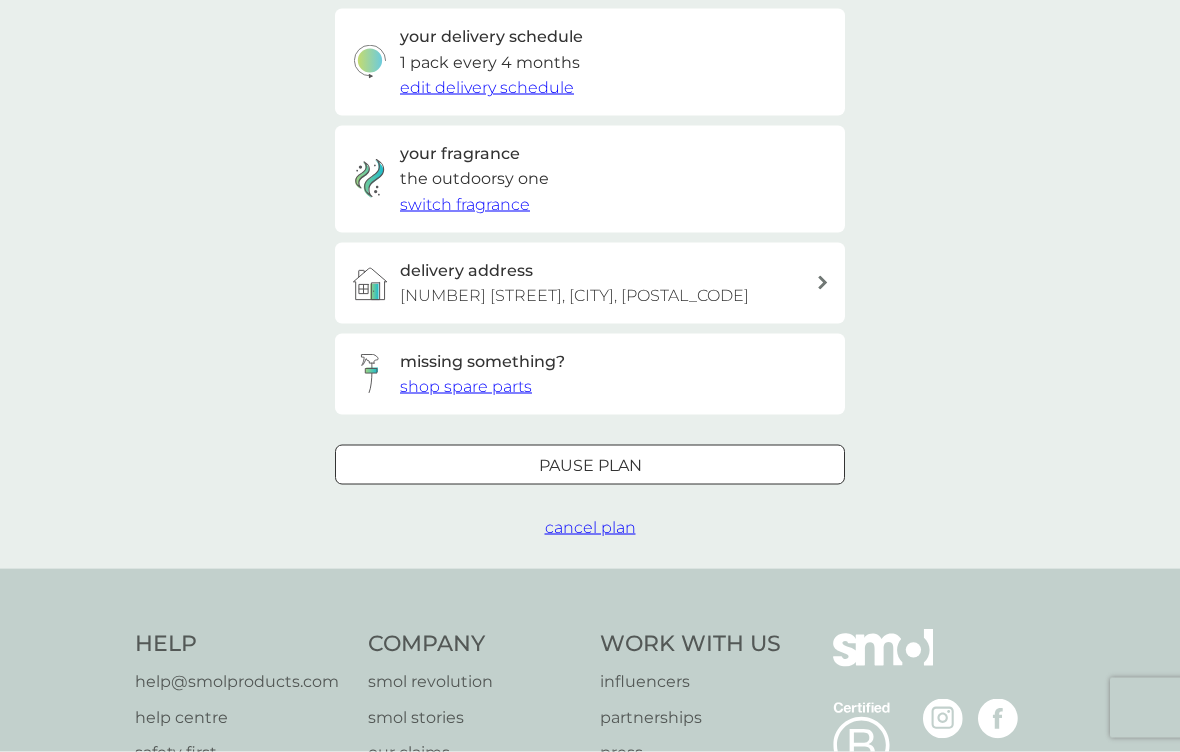 click on "cancel plan" at bounding box center [590, 527] 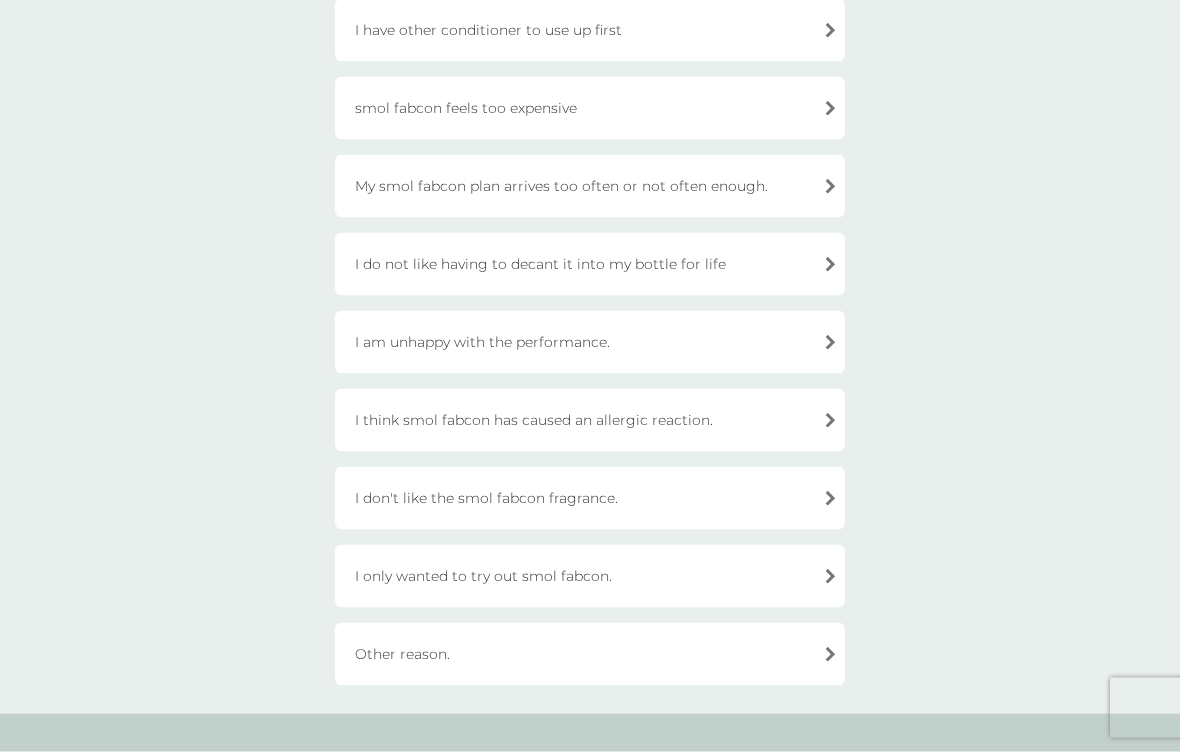 scroll, scrollTop: 396, scrollLeft: 0, axis: vertical 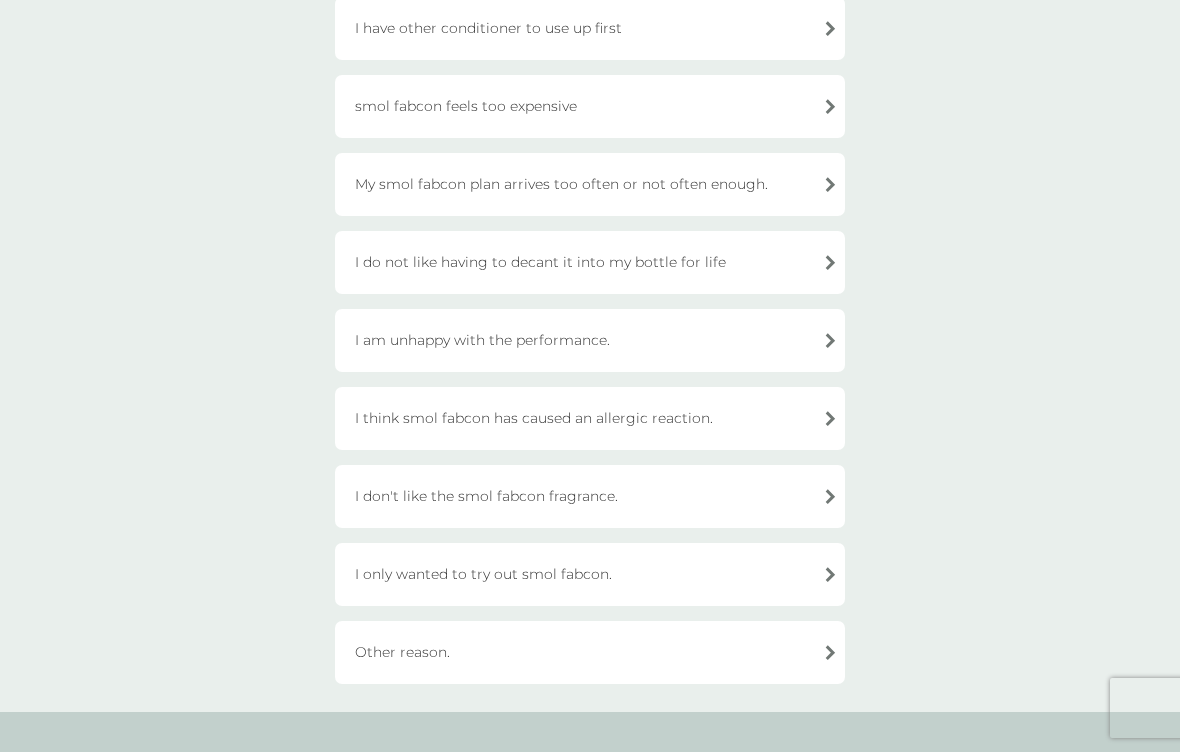 click on "I only wanted to try out smol fabcon." at bounding box center (590, 574) 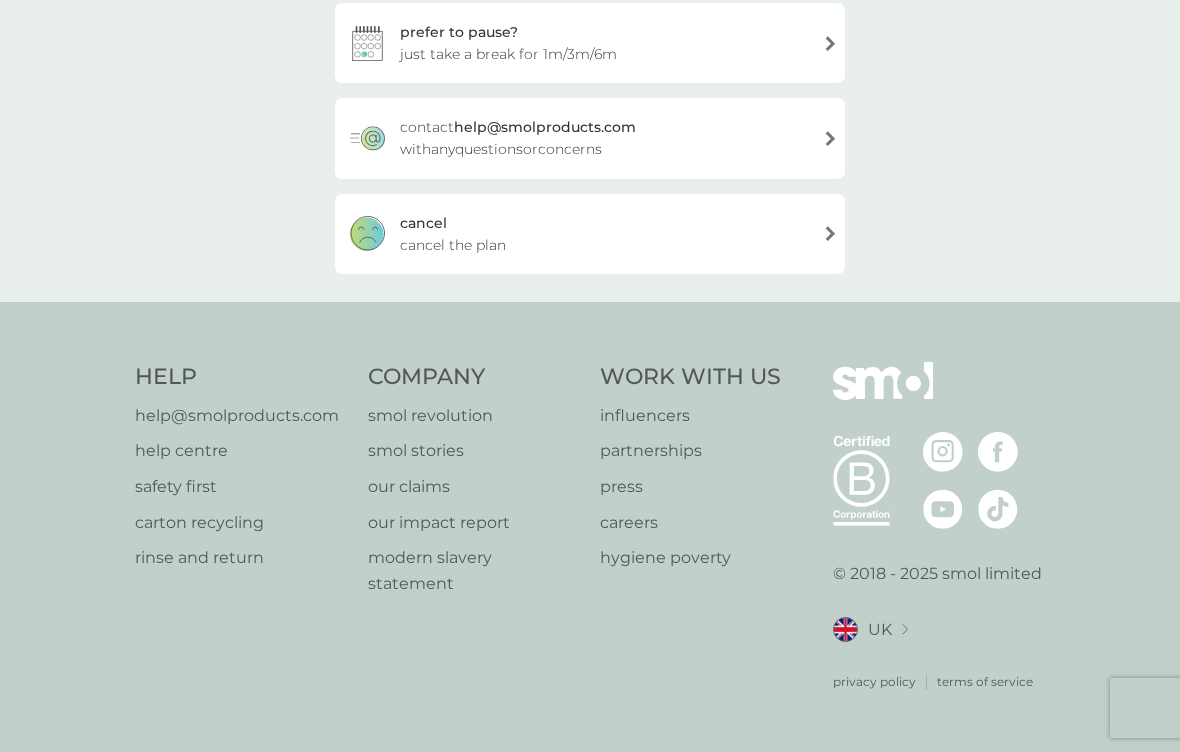 scroll, scrollTop: 324, scrollLeft: 0, axis: vertical 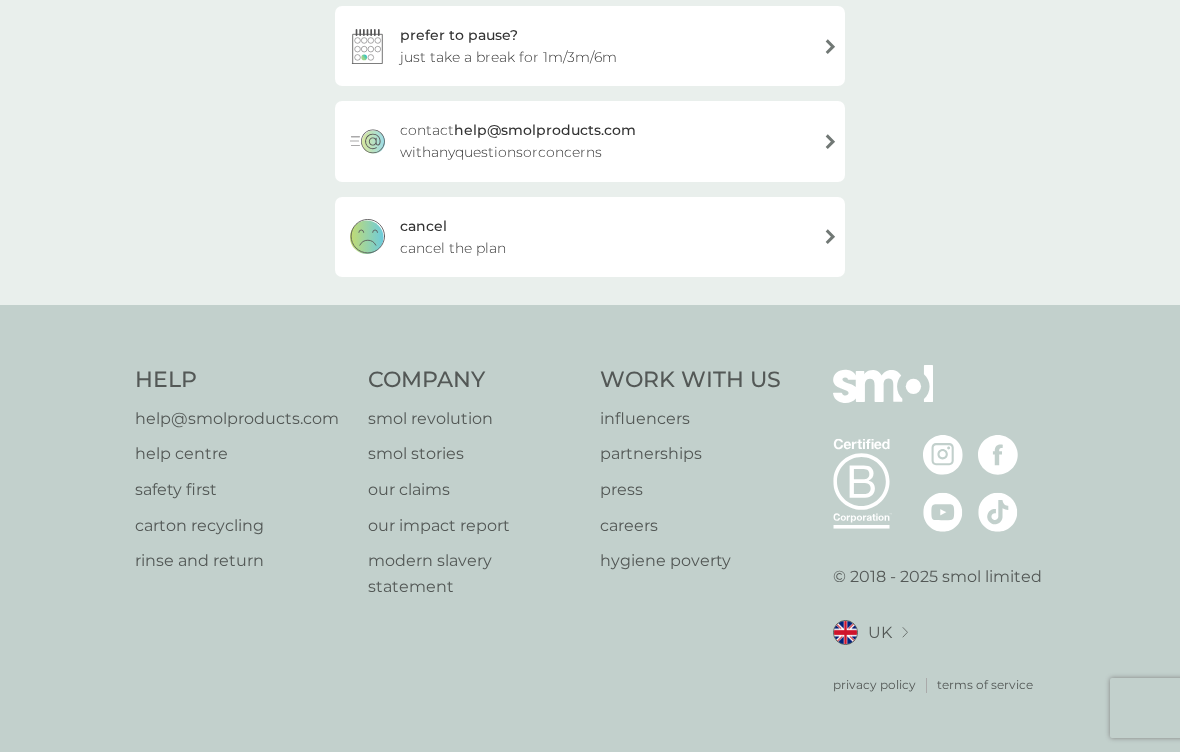 click on "cancel the plan" at bounding box center (453, 248) 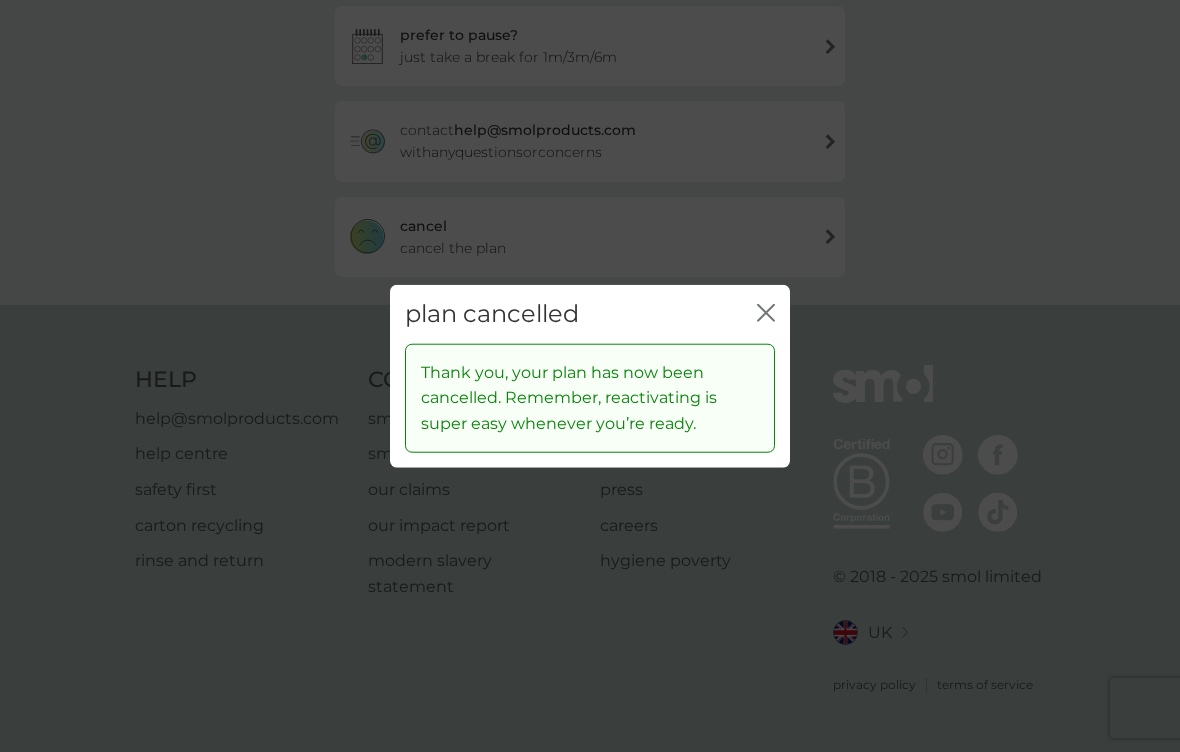 click on "close" at bounding box center (766, 314) 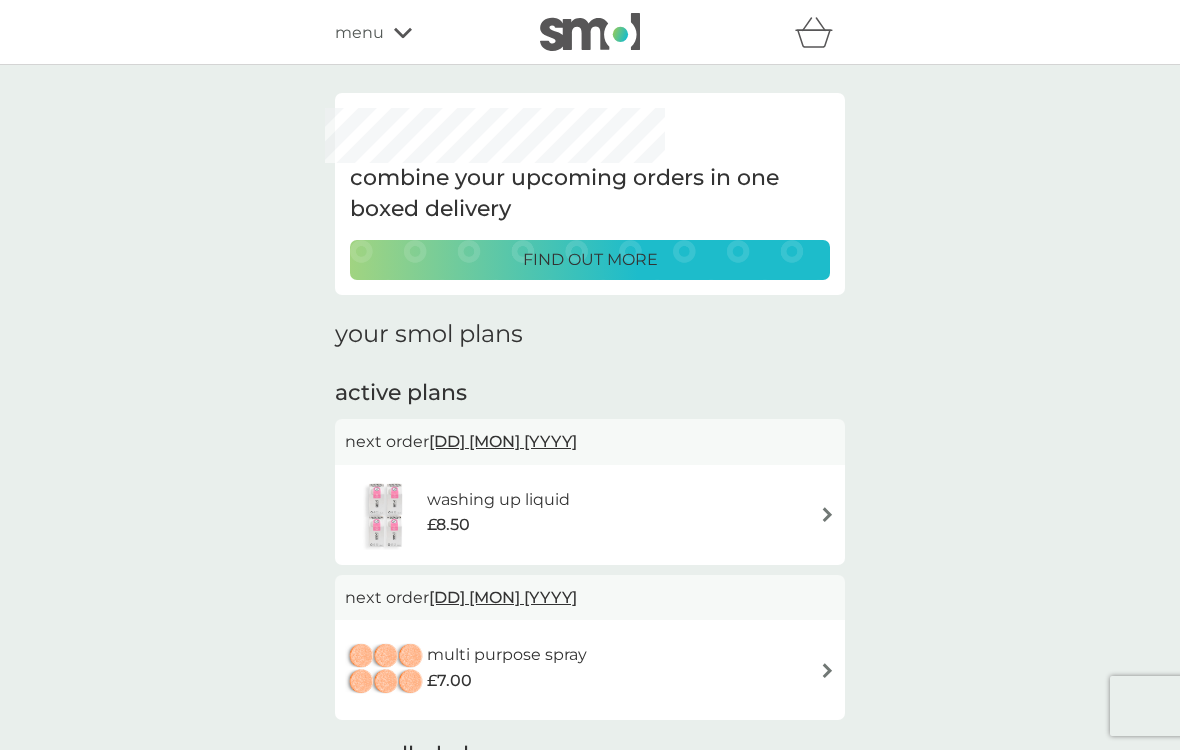 scroll, scrollTop: 3, scrollLeft: 0, axis: vertical 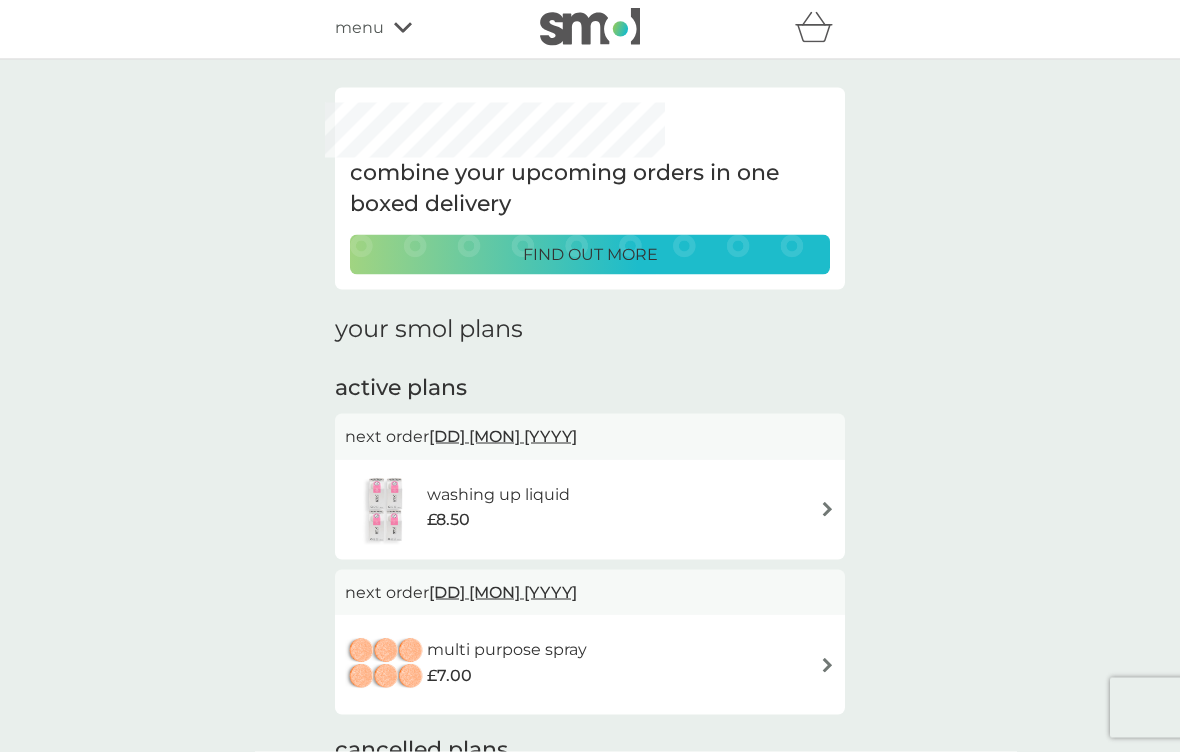 click at bounding box center [827, 665] 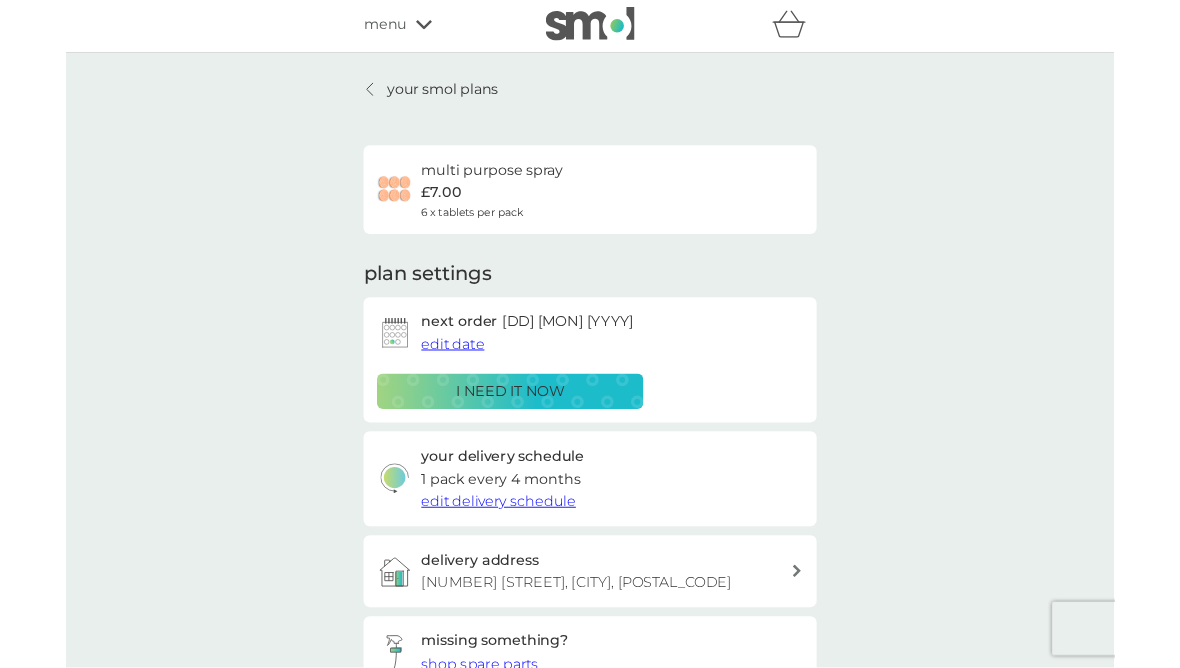 scroll, scrollTop: 0, scrollLeft: 0, axis: both 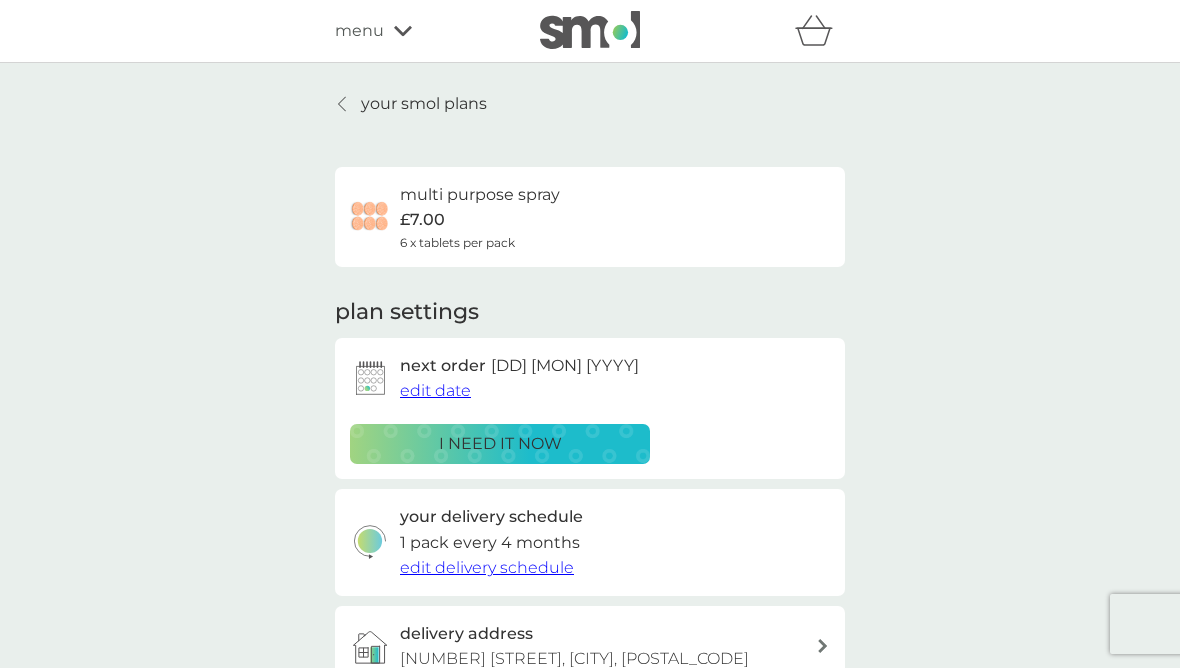 click on "edit date" at bounding box center [435, 391] 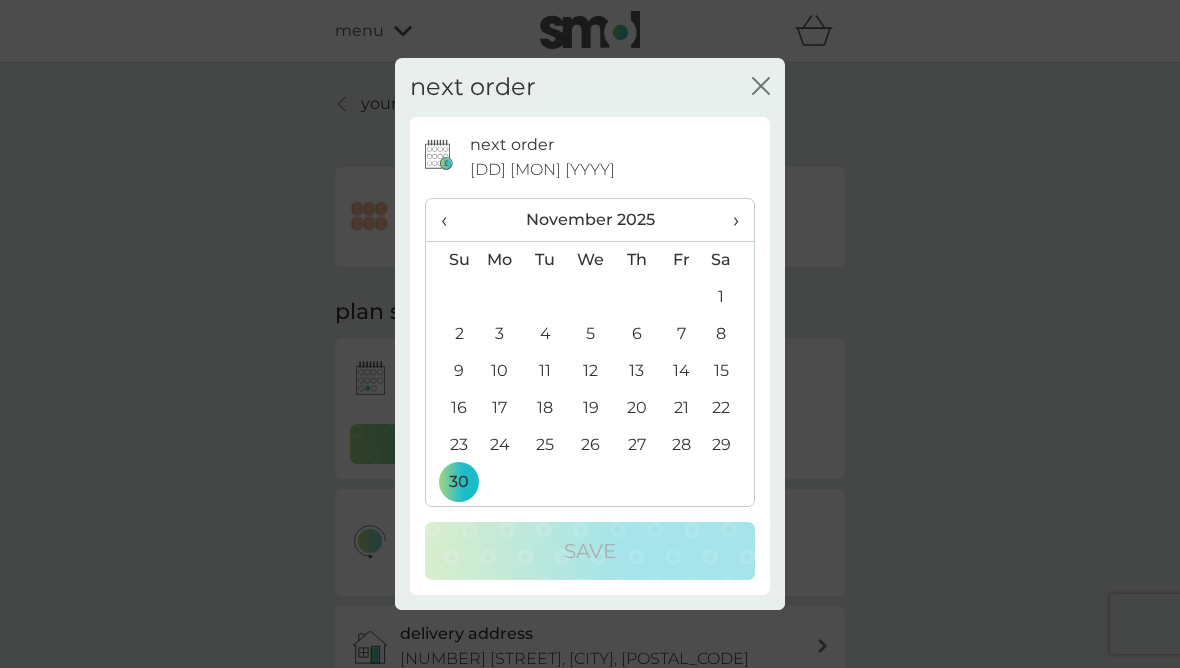 click on "11" at bounding box center [545, 371] 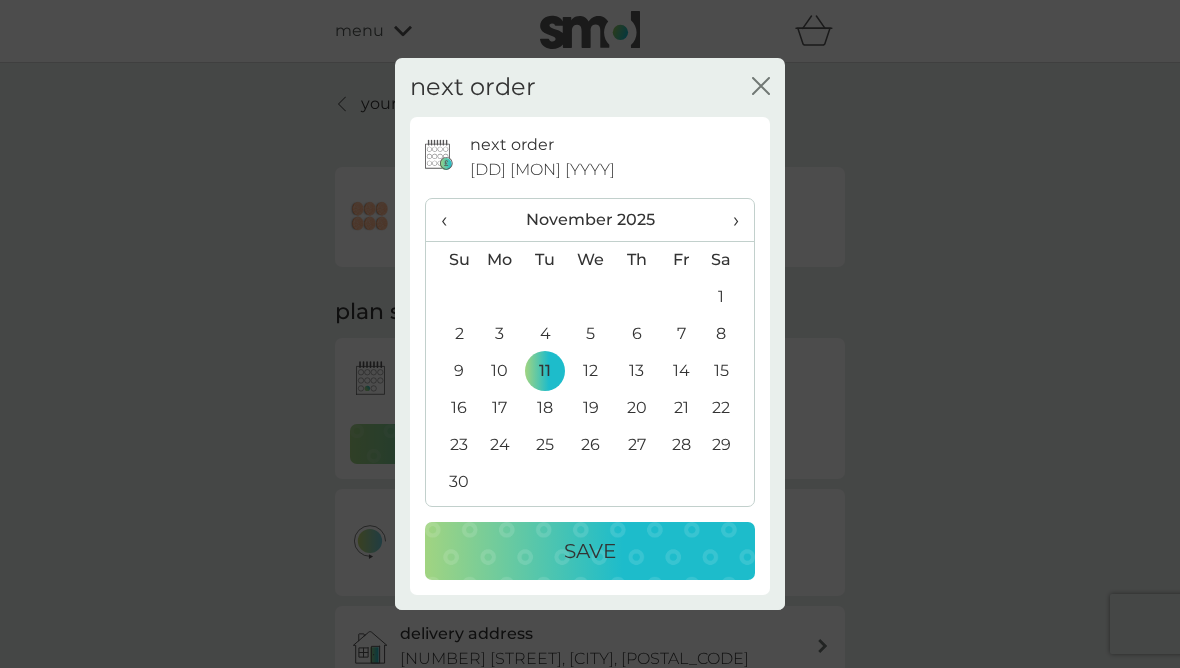 click on "‹" at bounding box center [451, 220] 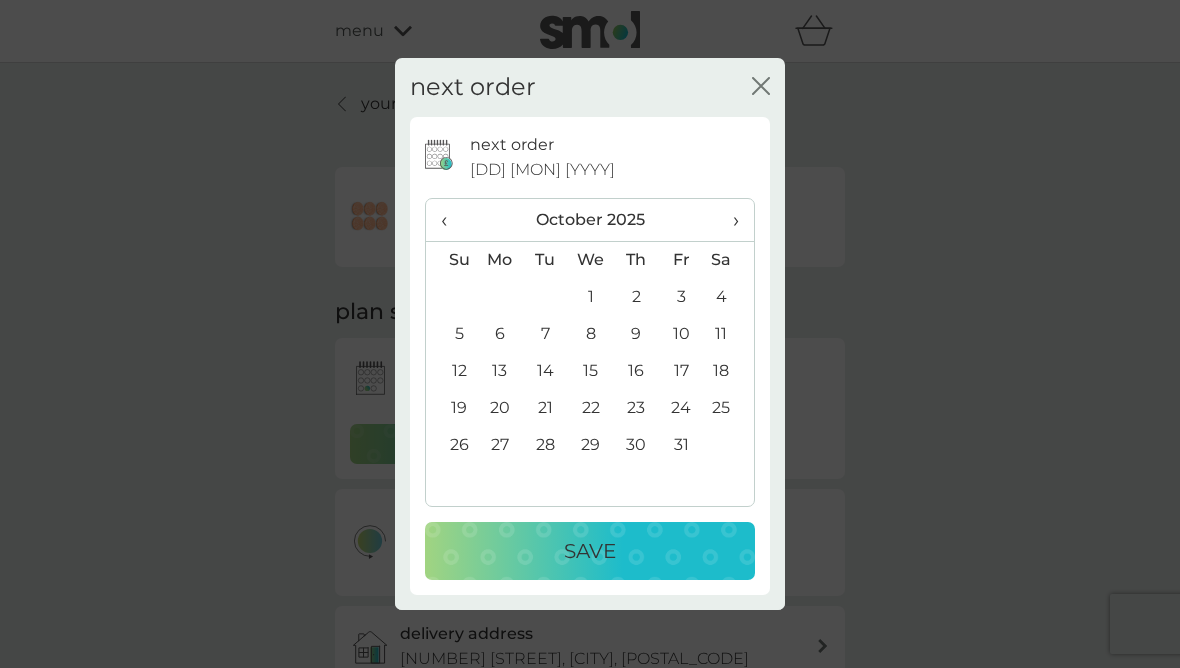 click on "‹" at bounding box center [451, 220] 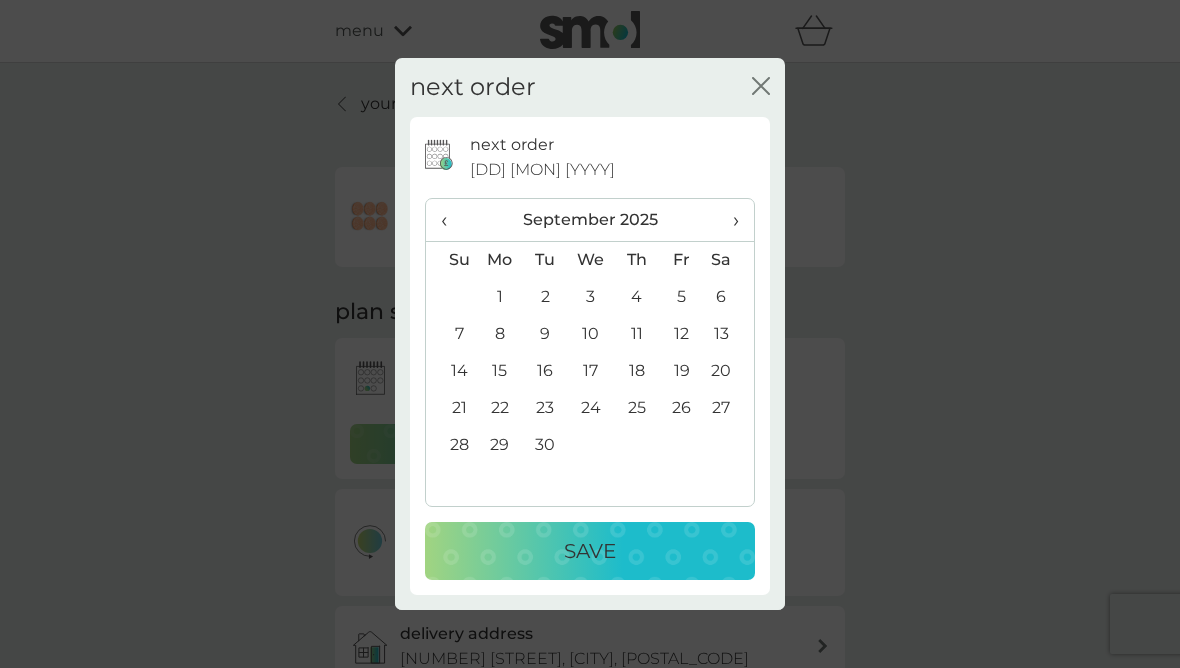 click on "‹" at bounding box center (451, 220) 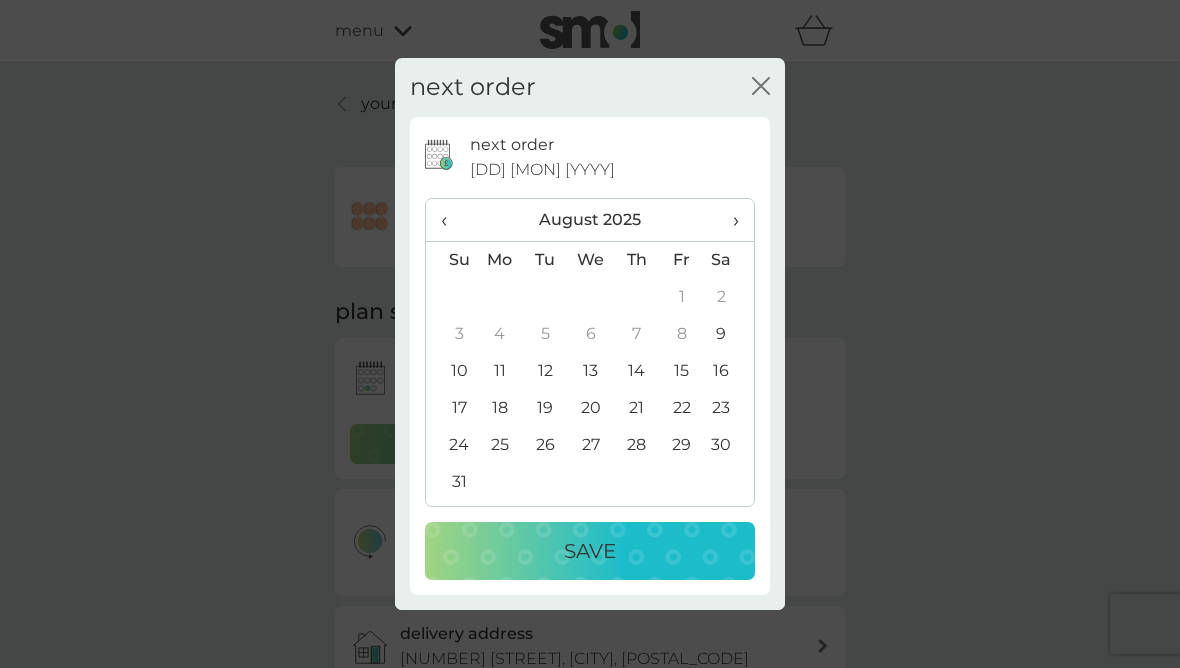 click on "11" at bounding box center [500, 371] 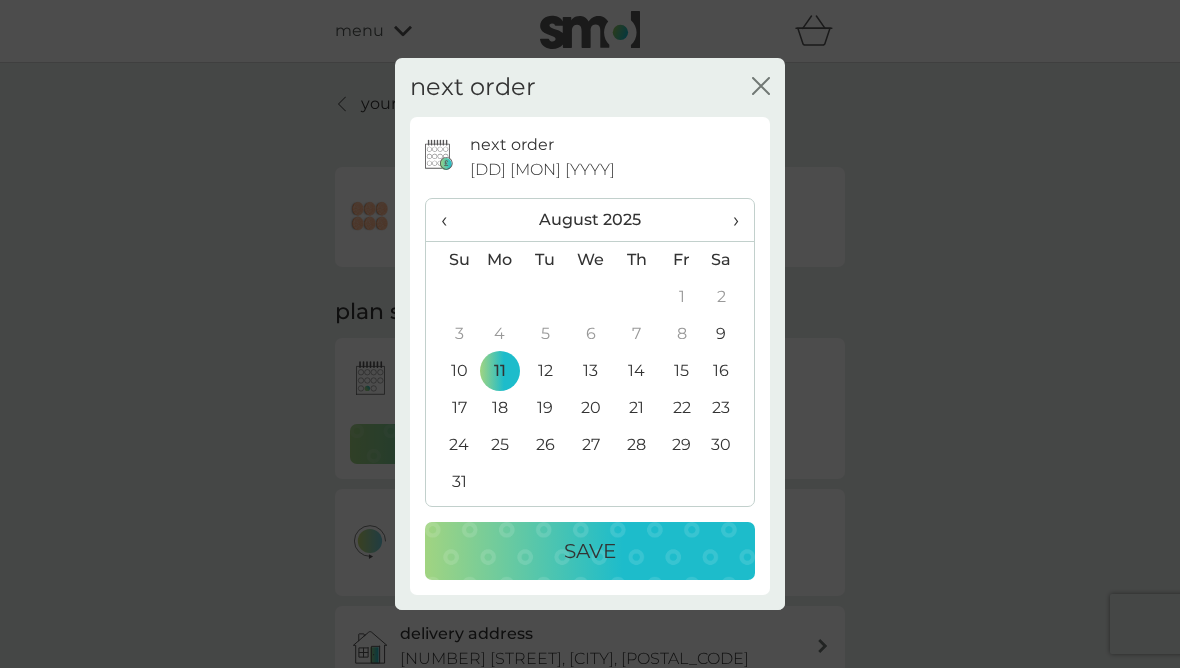 click on "Save" at bounding box center (590, 551) 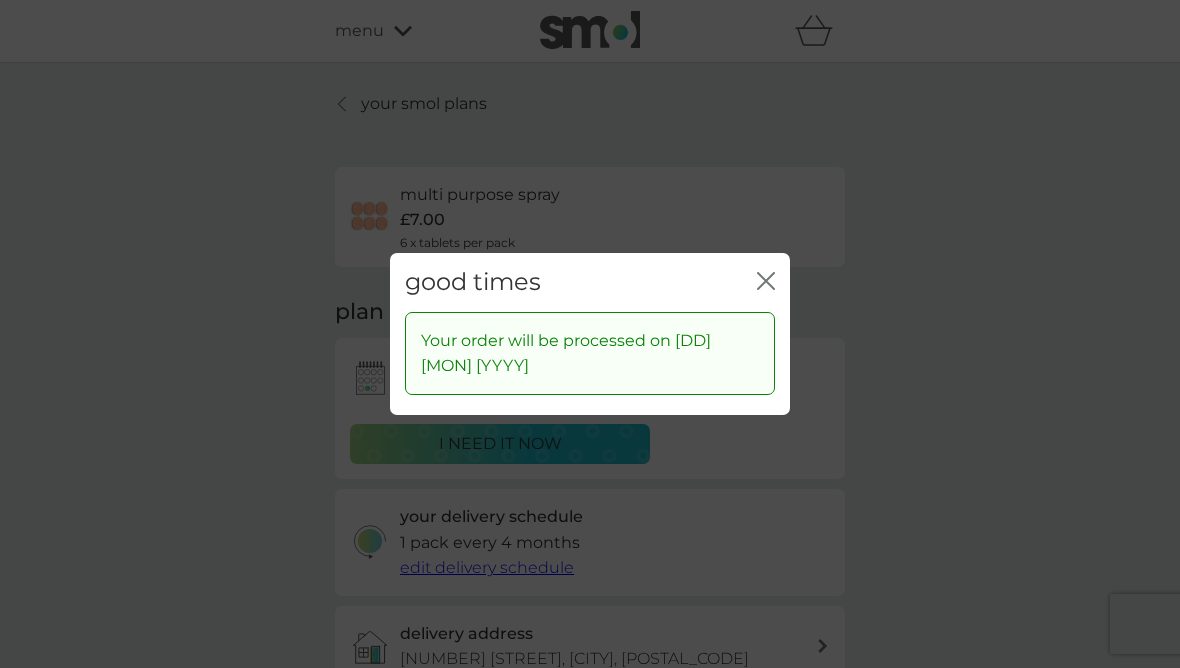 click 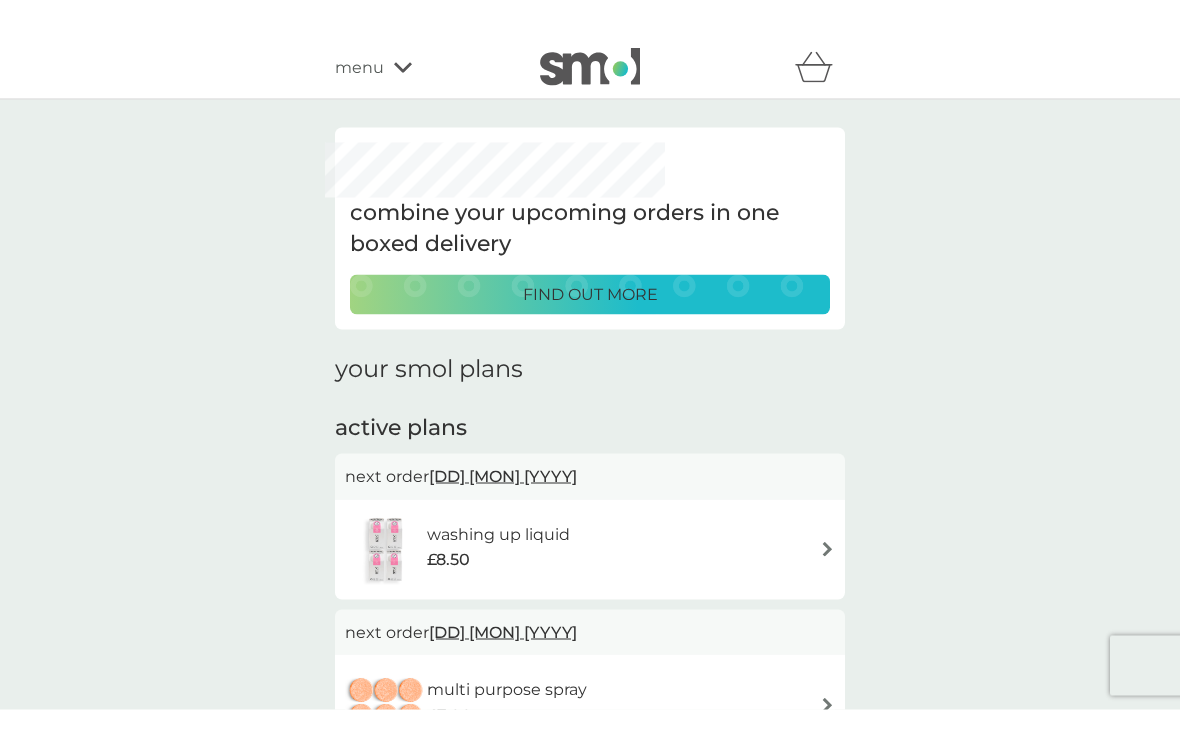 scroll, scrollTop: 0, scrollLeft: 0, axis: both 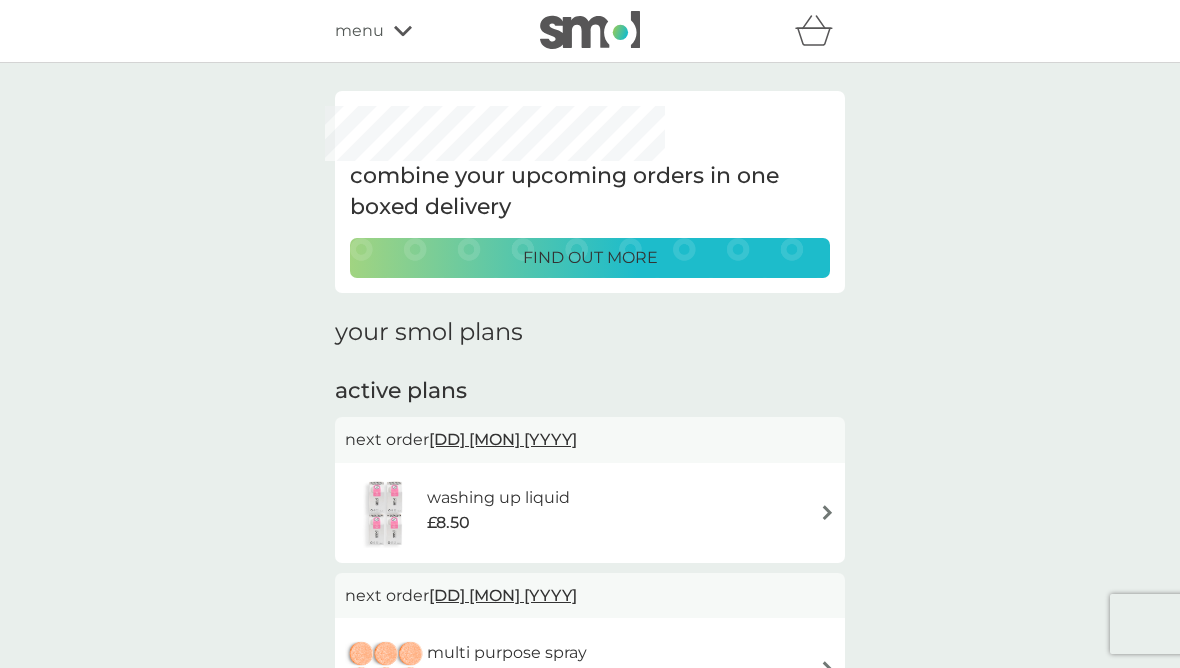 click 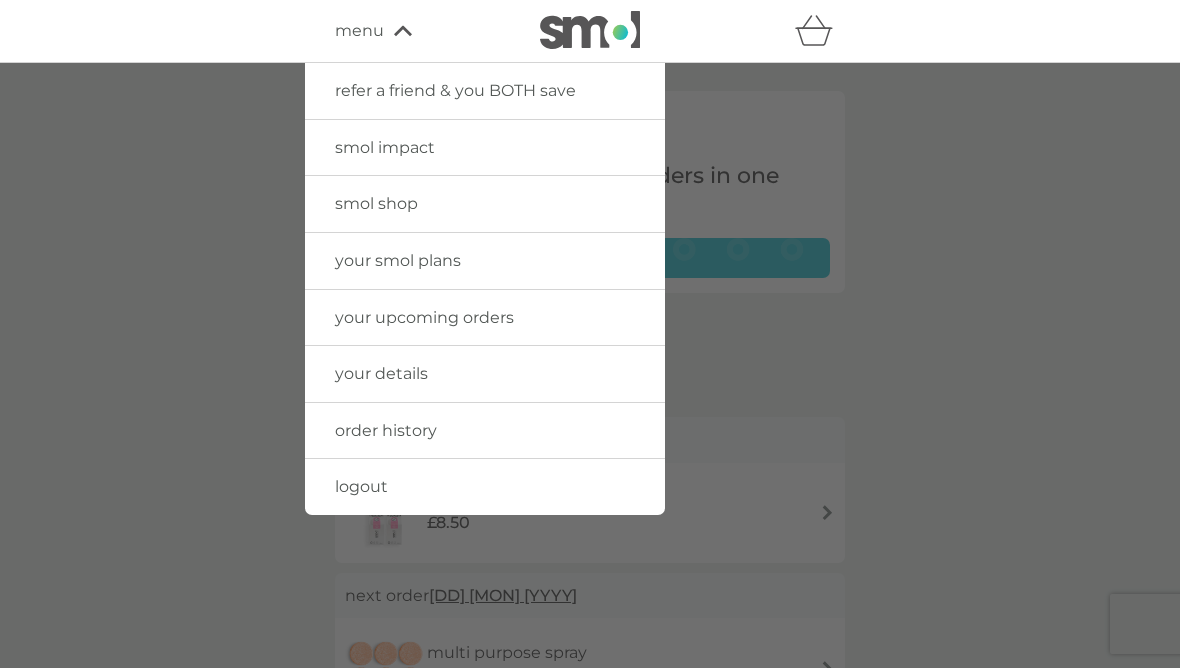 click on "order history" at bounding box center (485, 431) 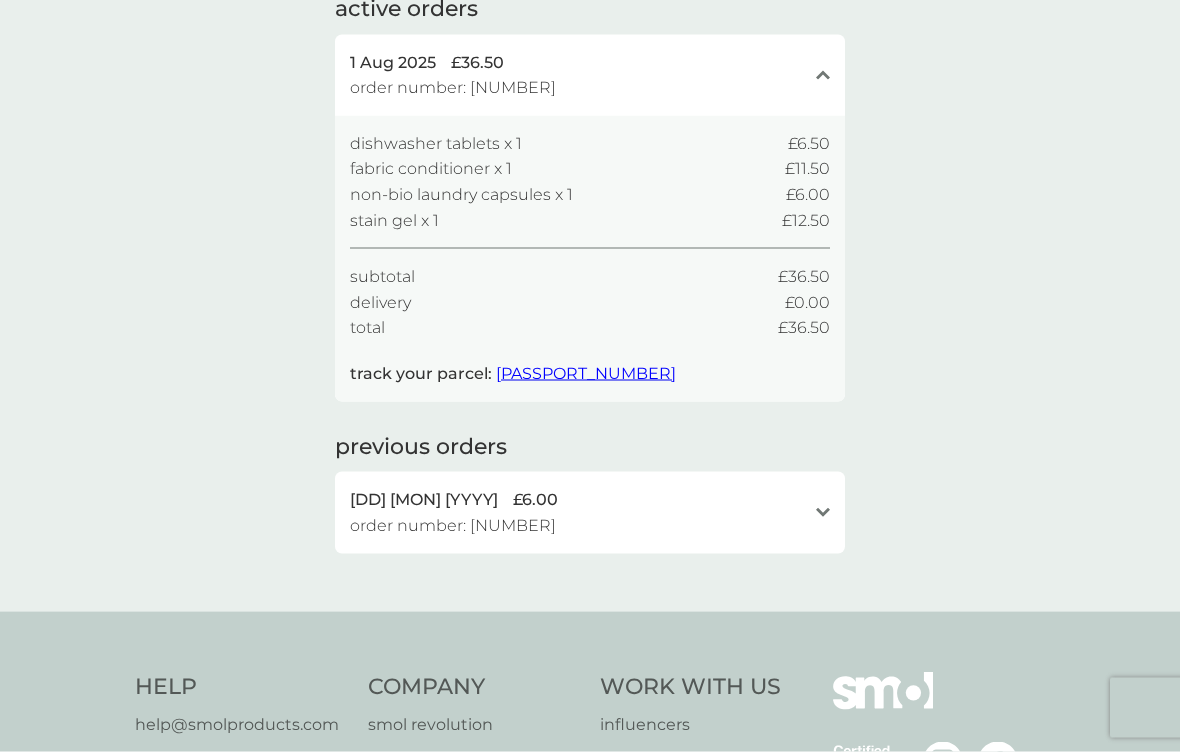 scroll, scrollTop: 158, scrollLeft: 0, axis: vertical 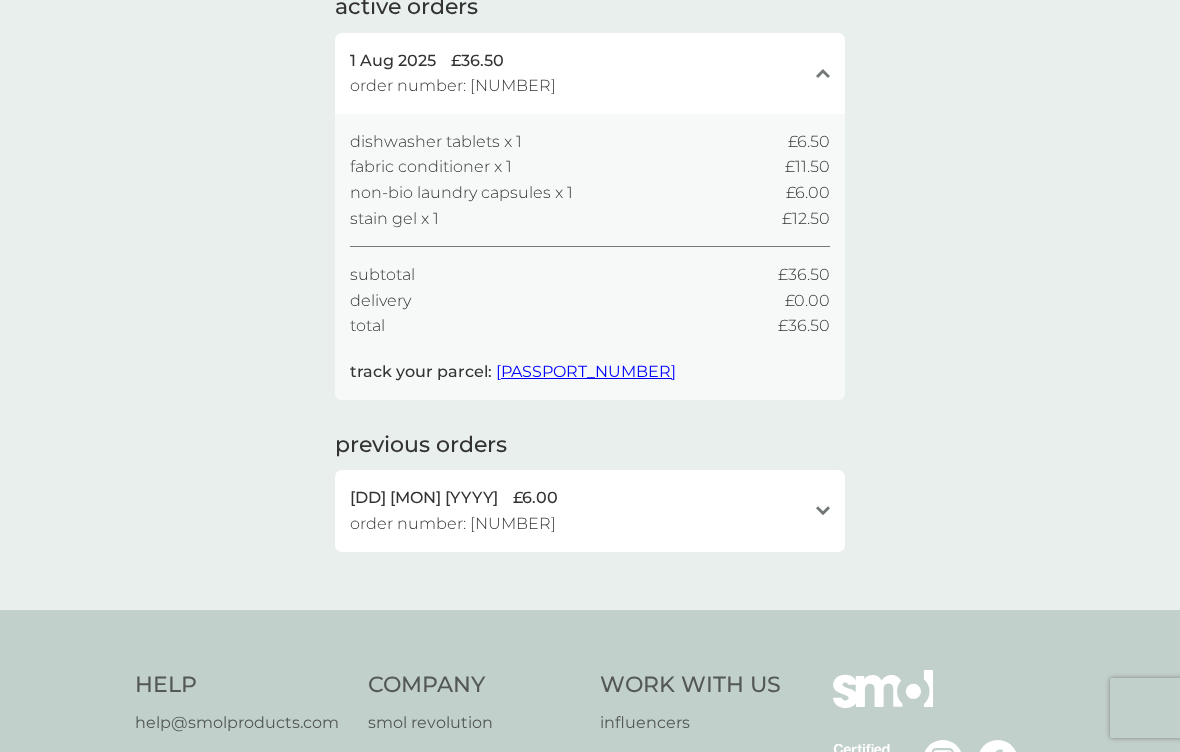 click on "open" 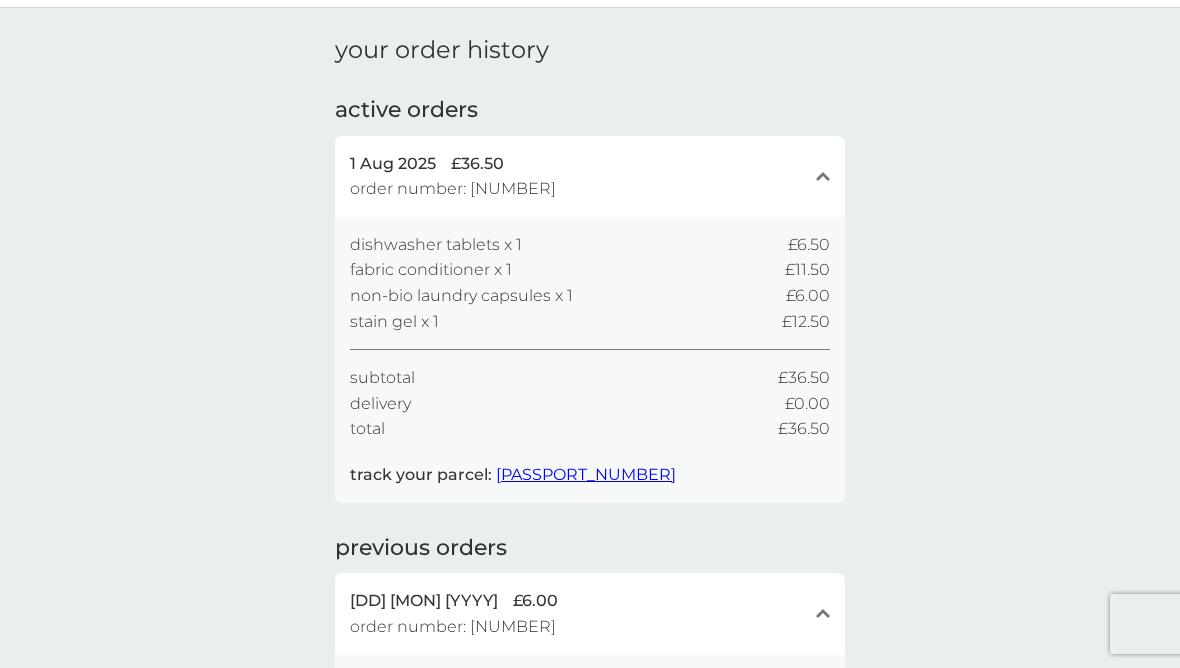 scroll, scrollTop: 54, scrollLeft: 0, axis: vertical 